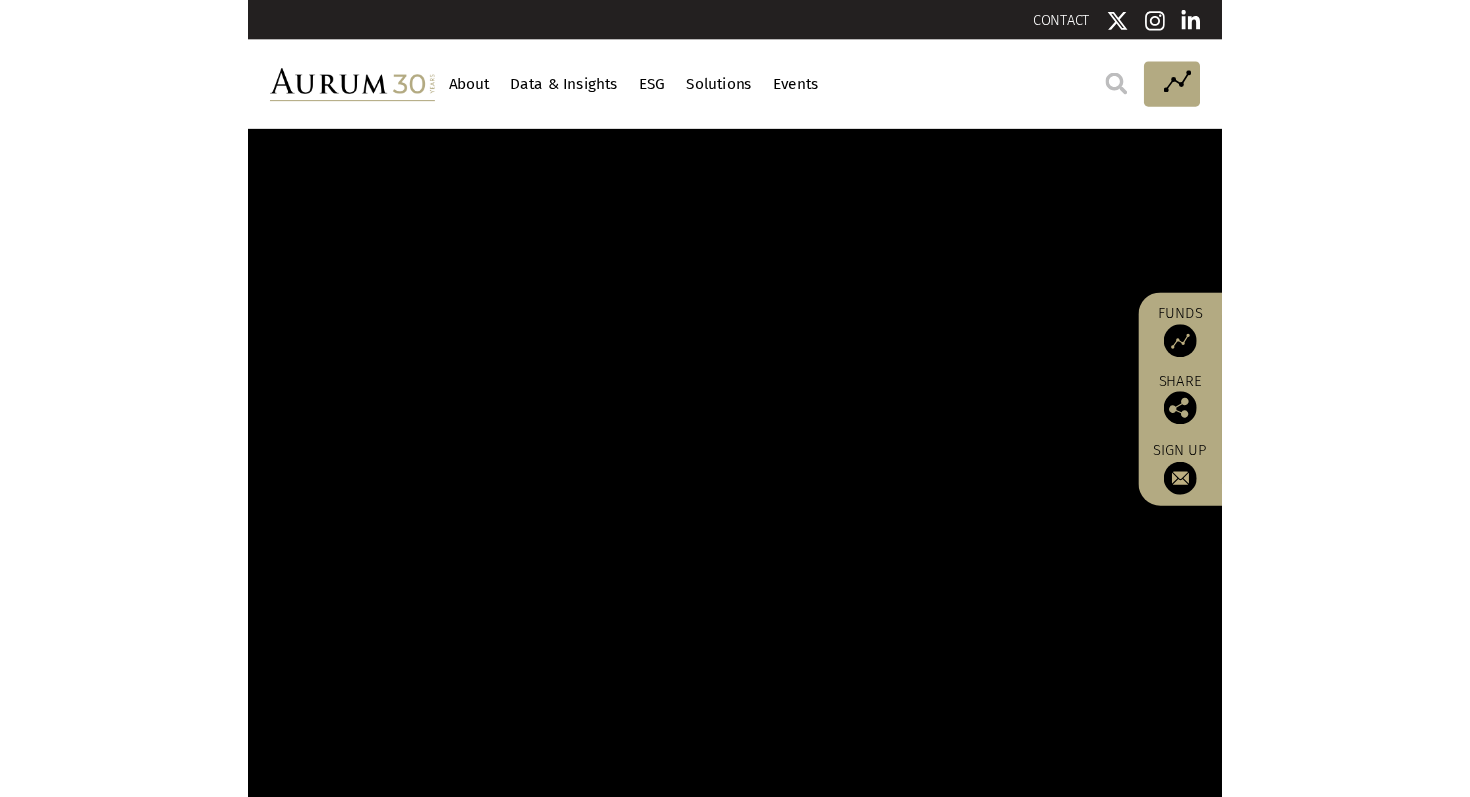scroll, scrollTop: 0, scrollLeft: 0, axis: both 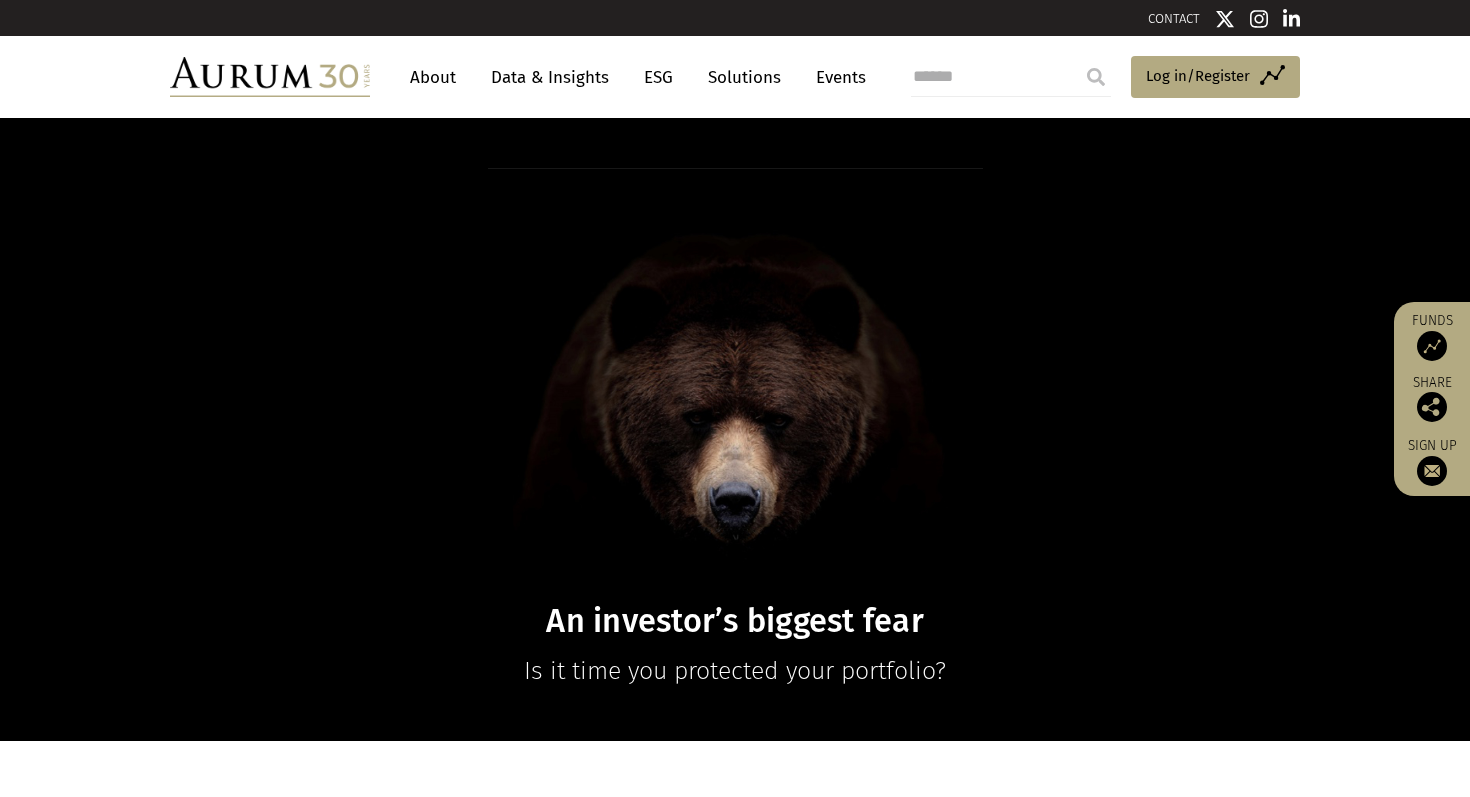 click on "Solutions" at bounding box center (744, 77) 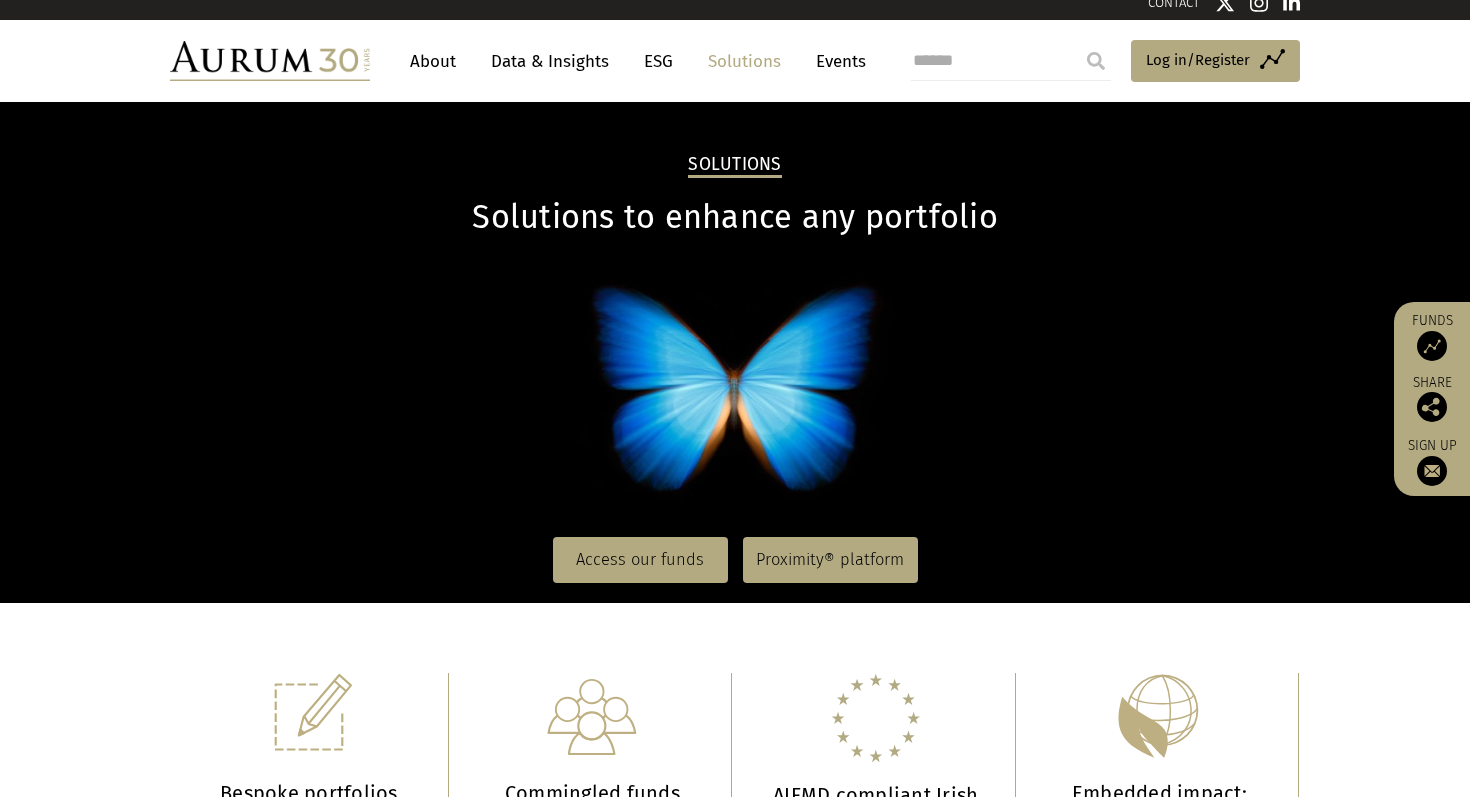 scroll, scrollTop: 25, scrollLeft: 0, axis: vertical 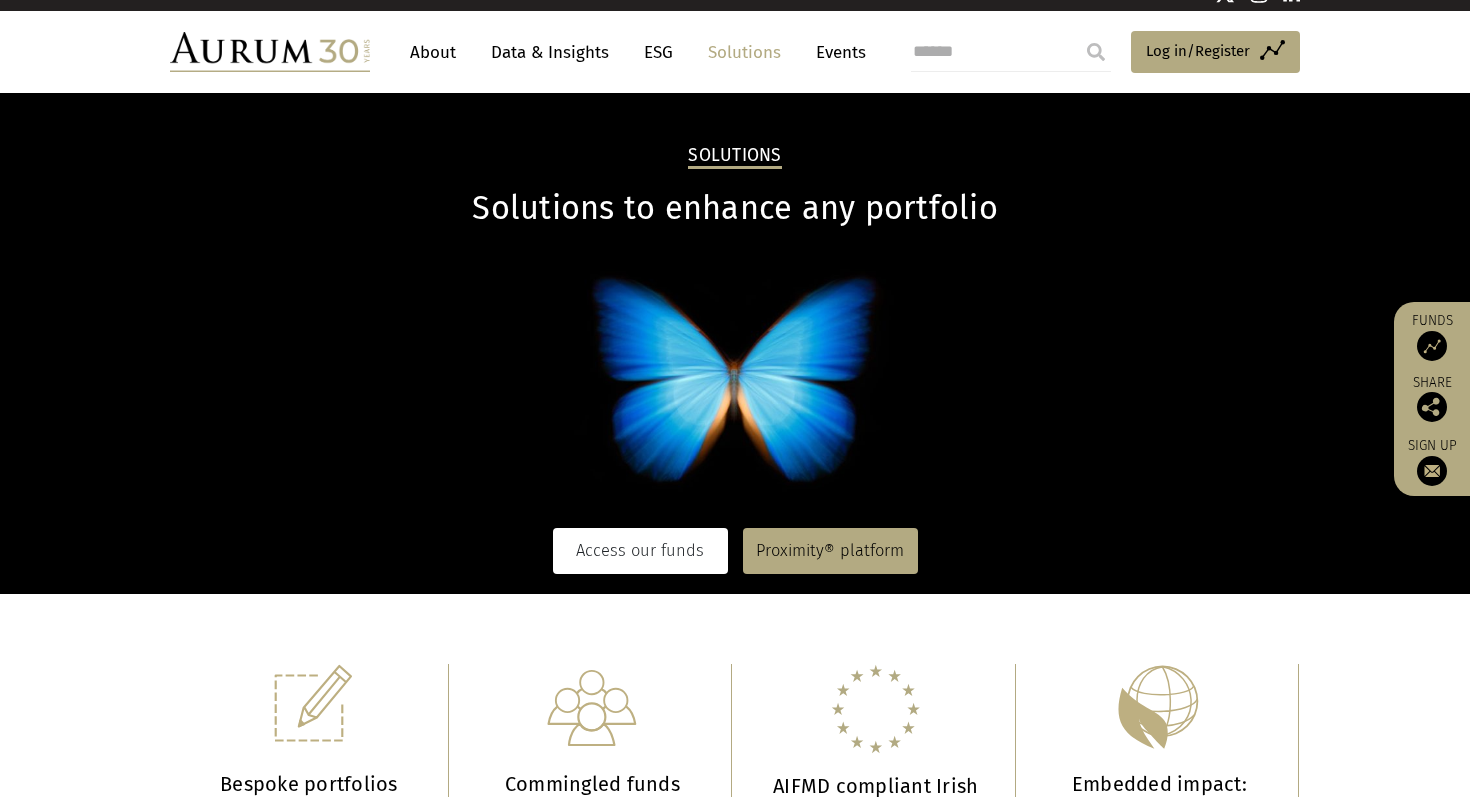 click on "Access our funds" at bounding box center [640, 551] 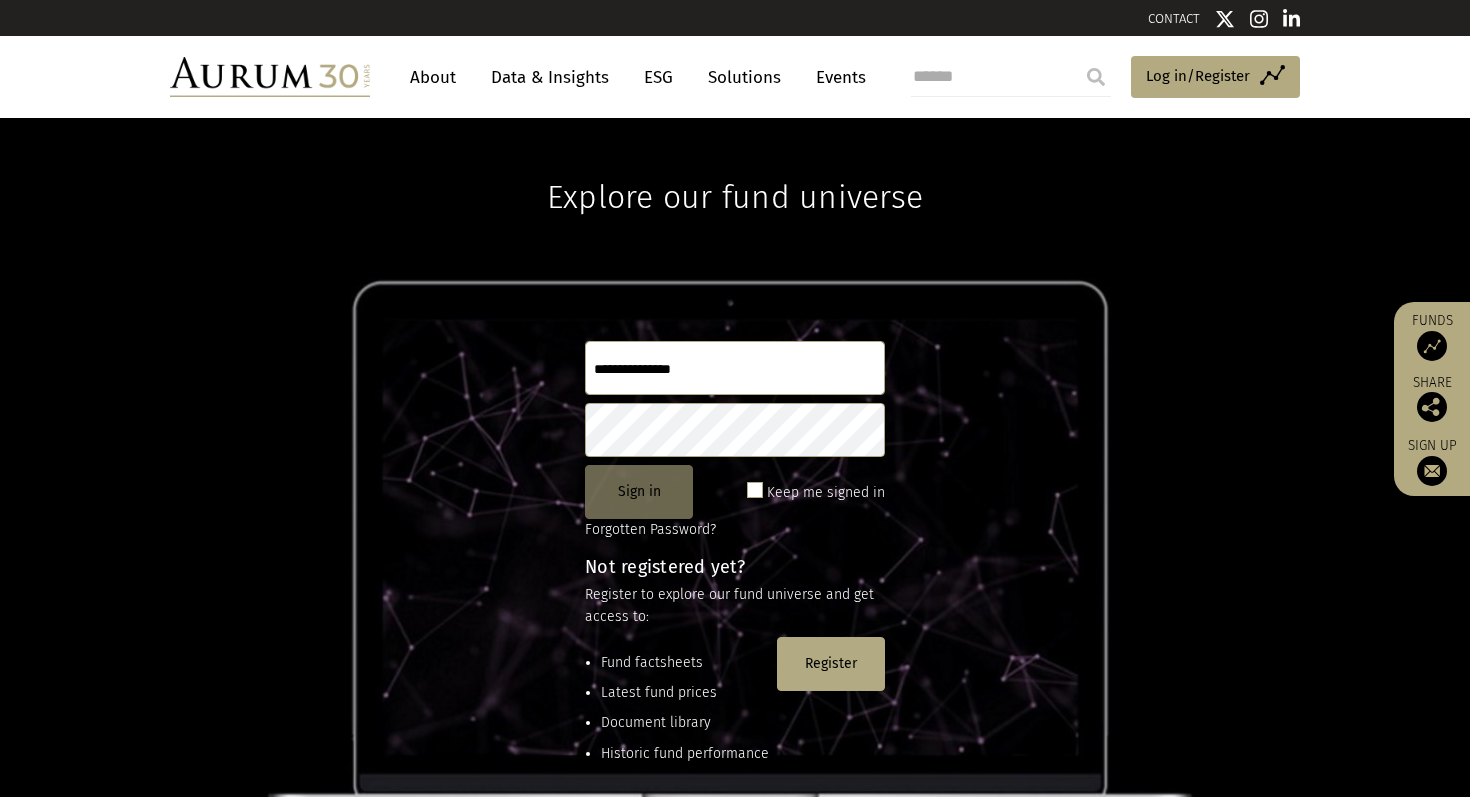 scroll, scrollTop: 87, scrollLeft: 0, axis: vertical 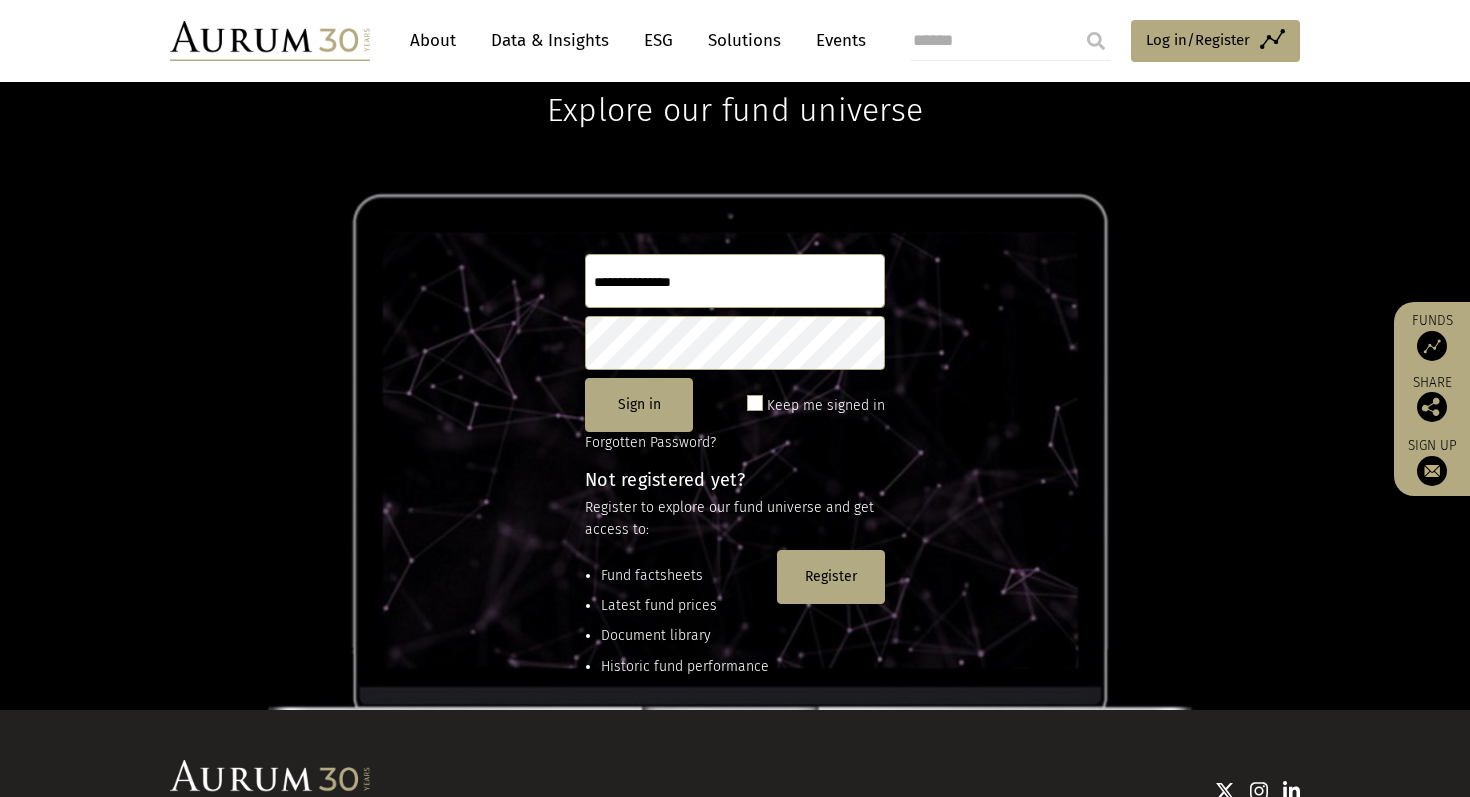 click at bounding box center (735, 281) 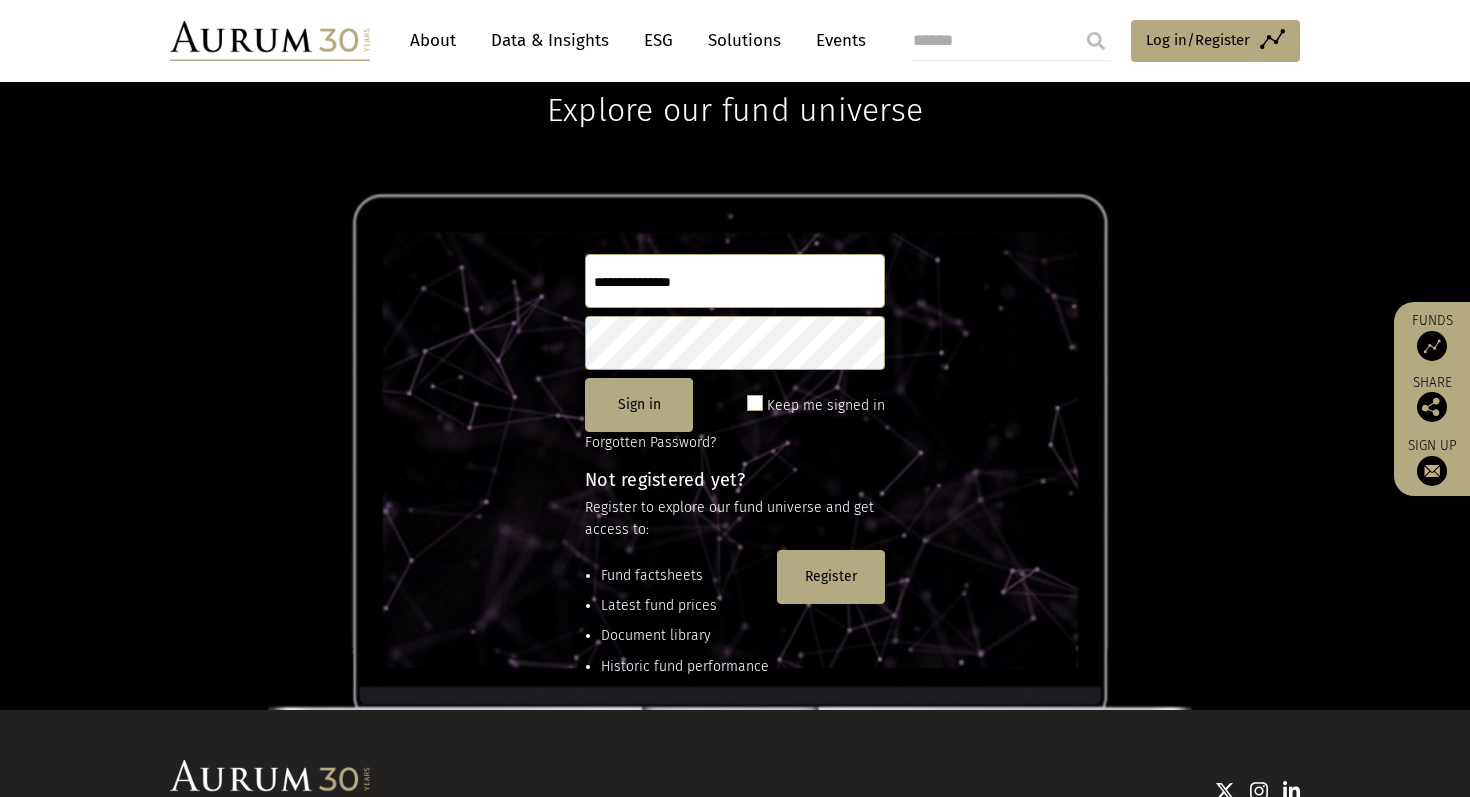 type on "**********" 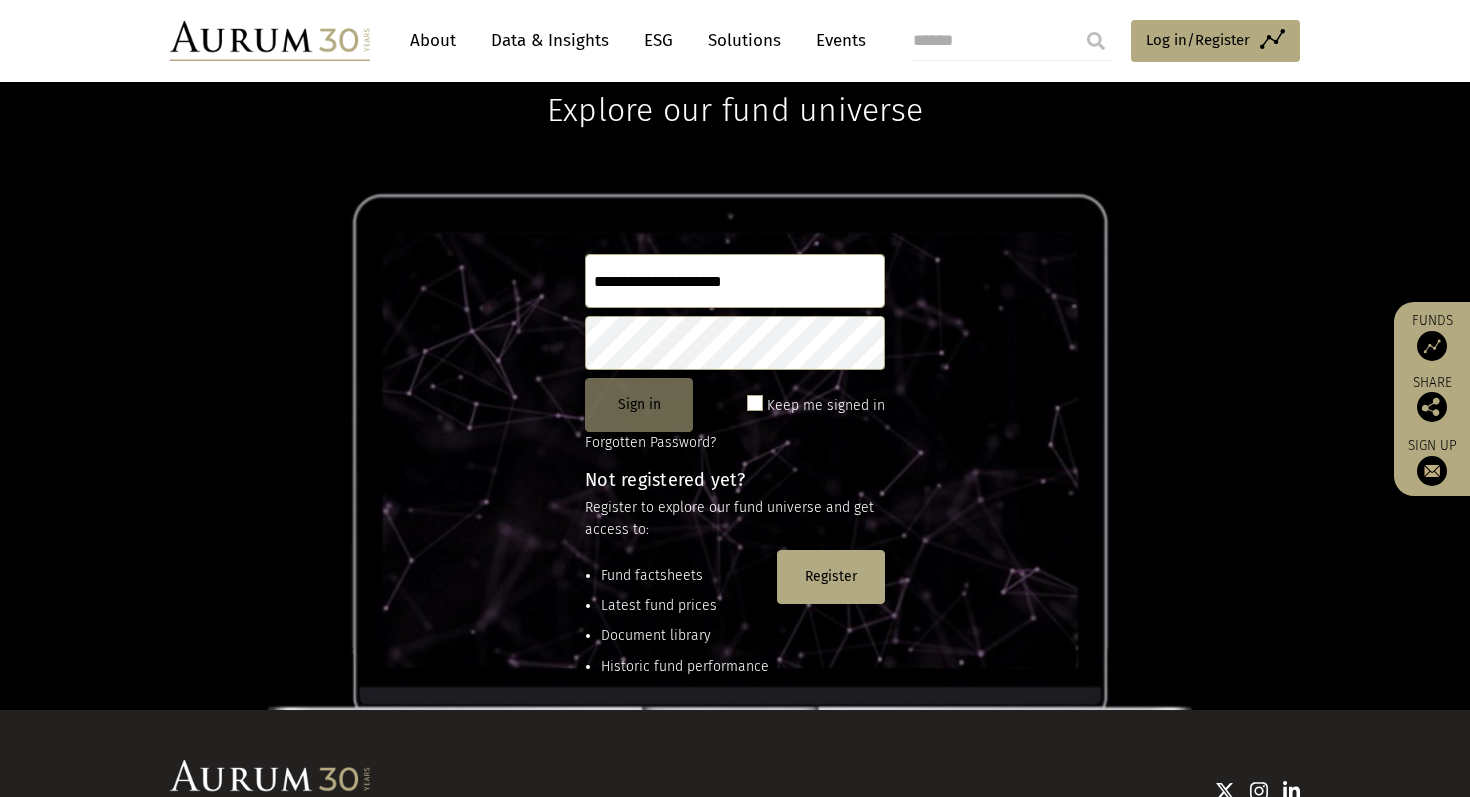 click on "Sign in" at bounding box center [639, 405] 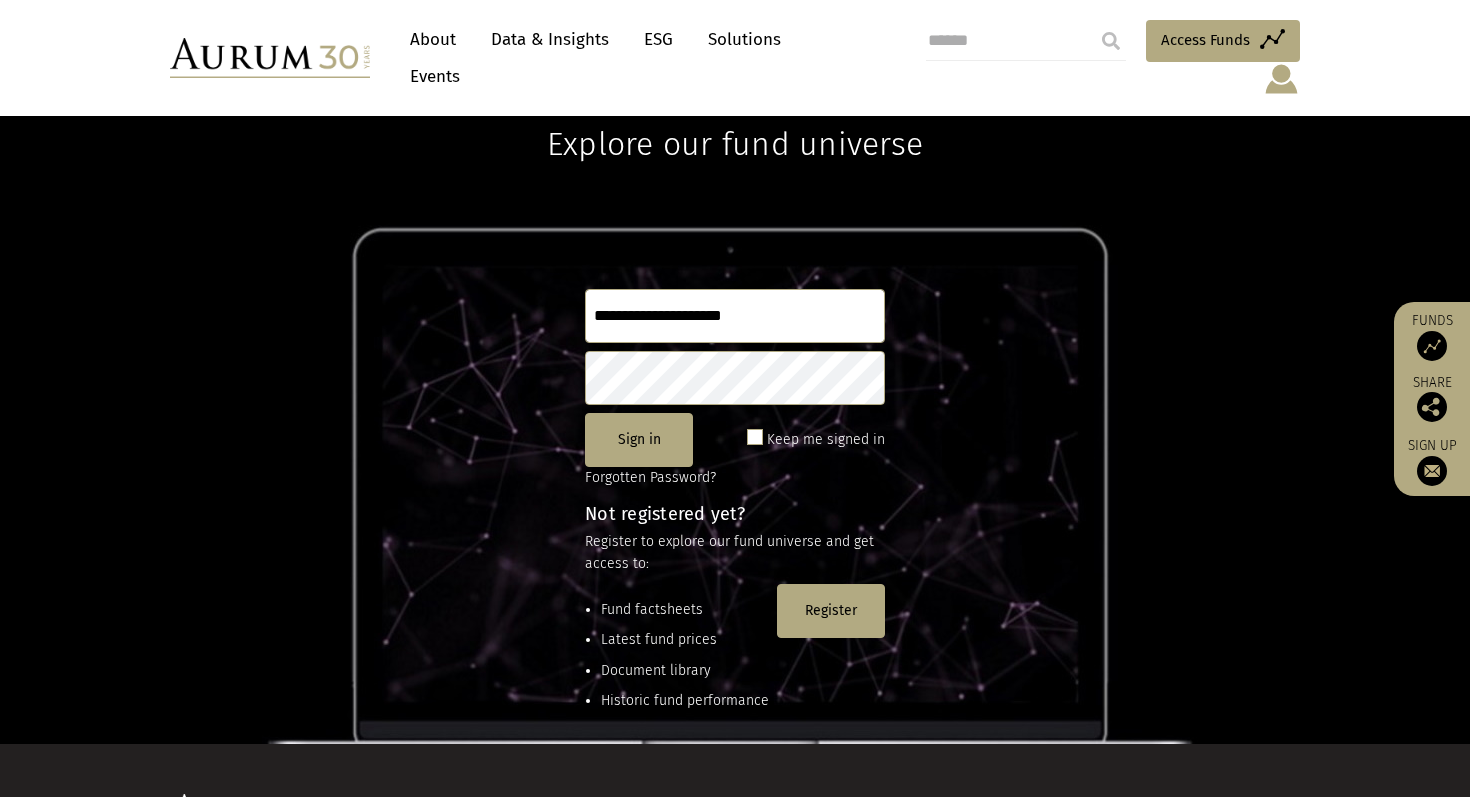 scroll, scrollTop: 0, scrollLeft: 0, axis: both 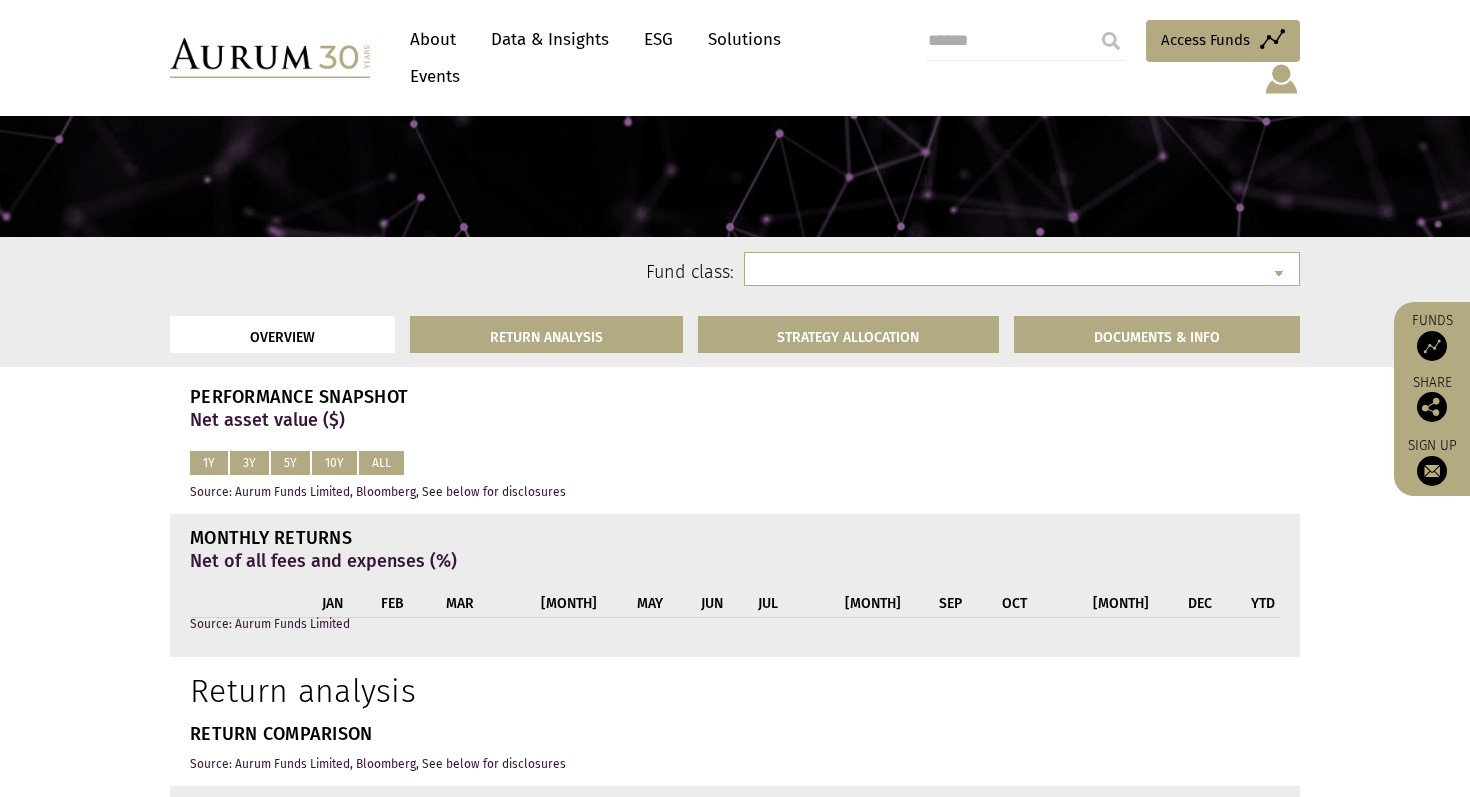 click on "Fund class:" at bounding box center [735, 269] 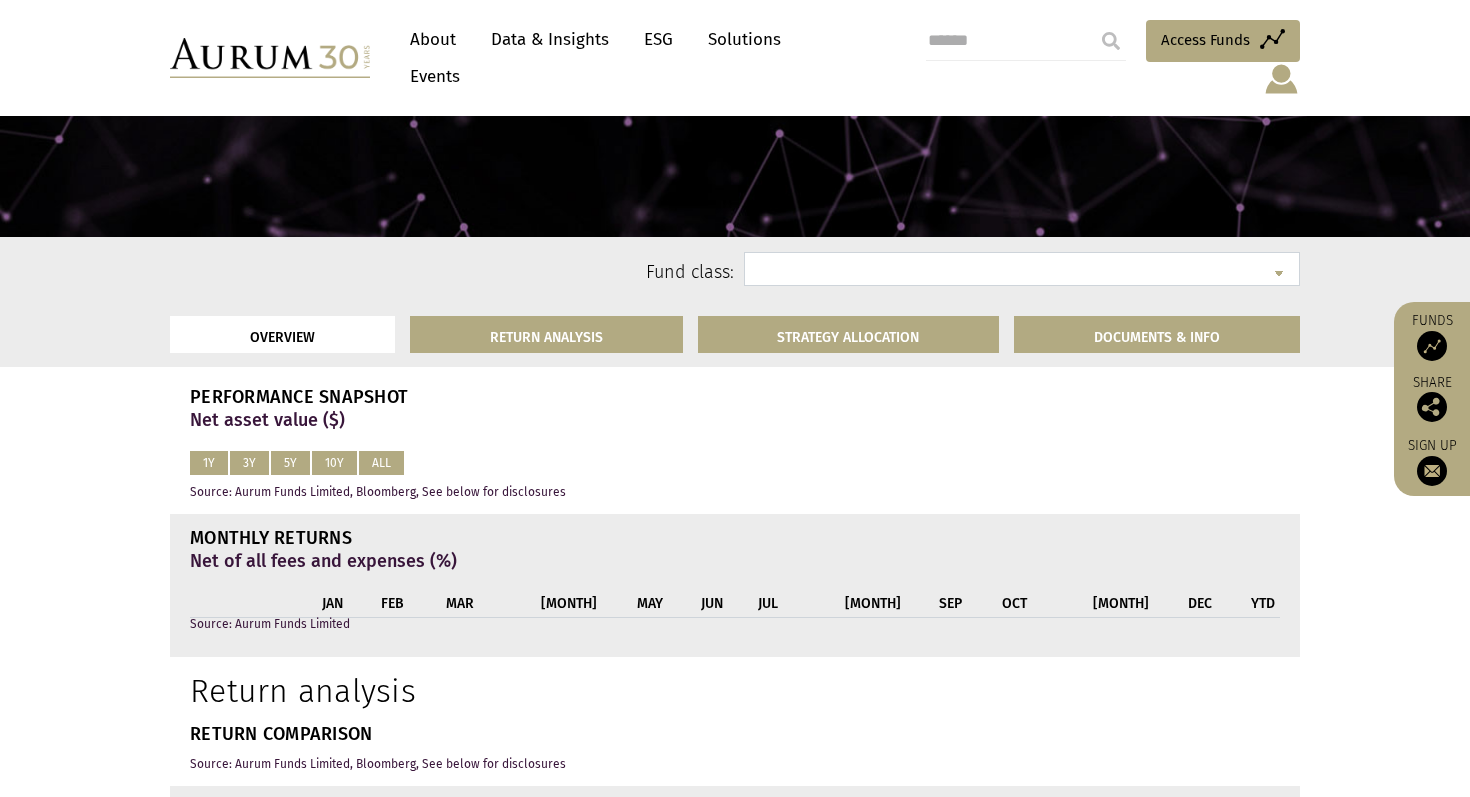 click at bounding box center [1022, 269] 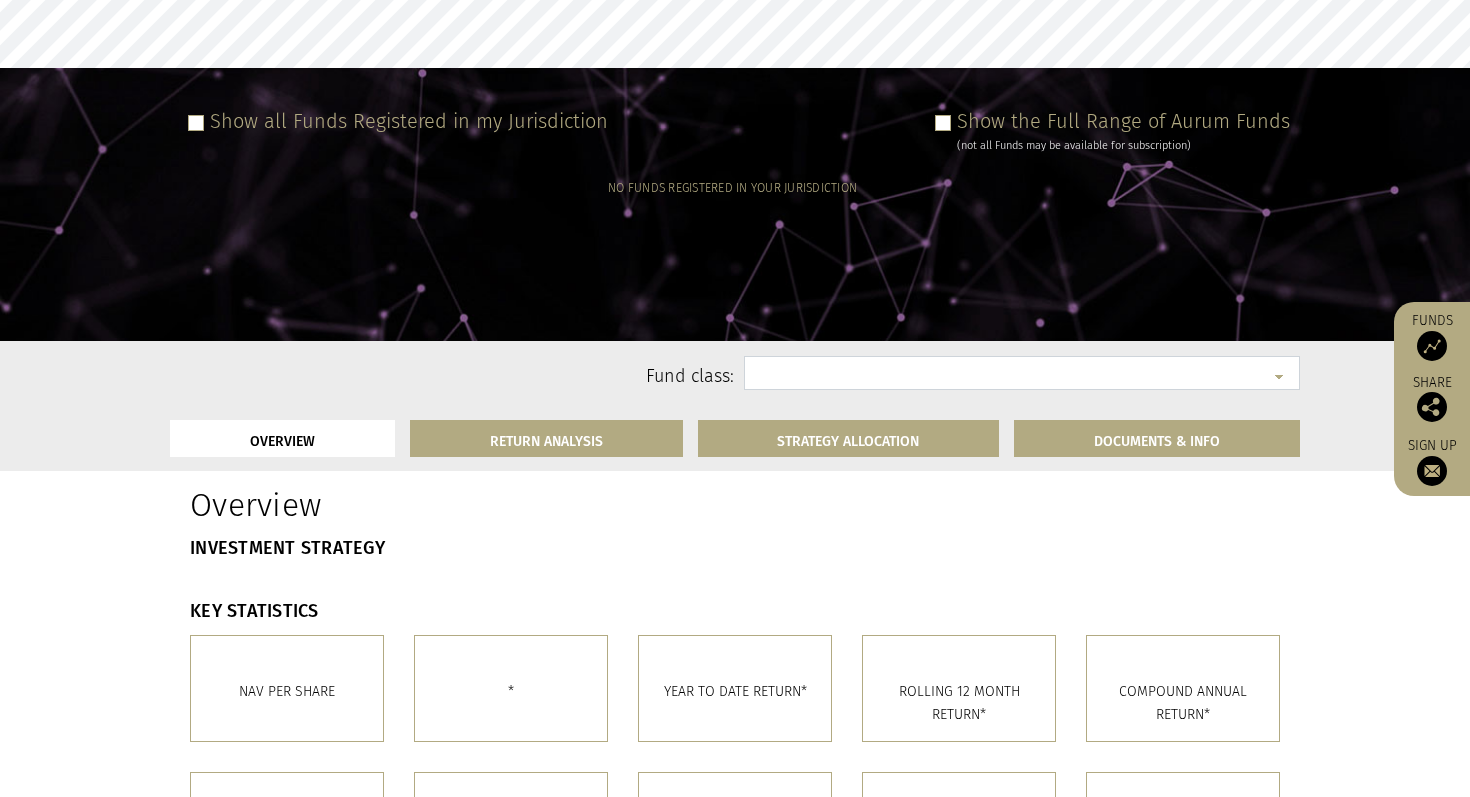 scroll, scrollTop: 0, scrollLeft: 0, axis: both 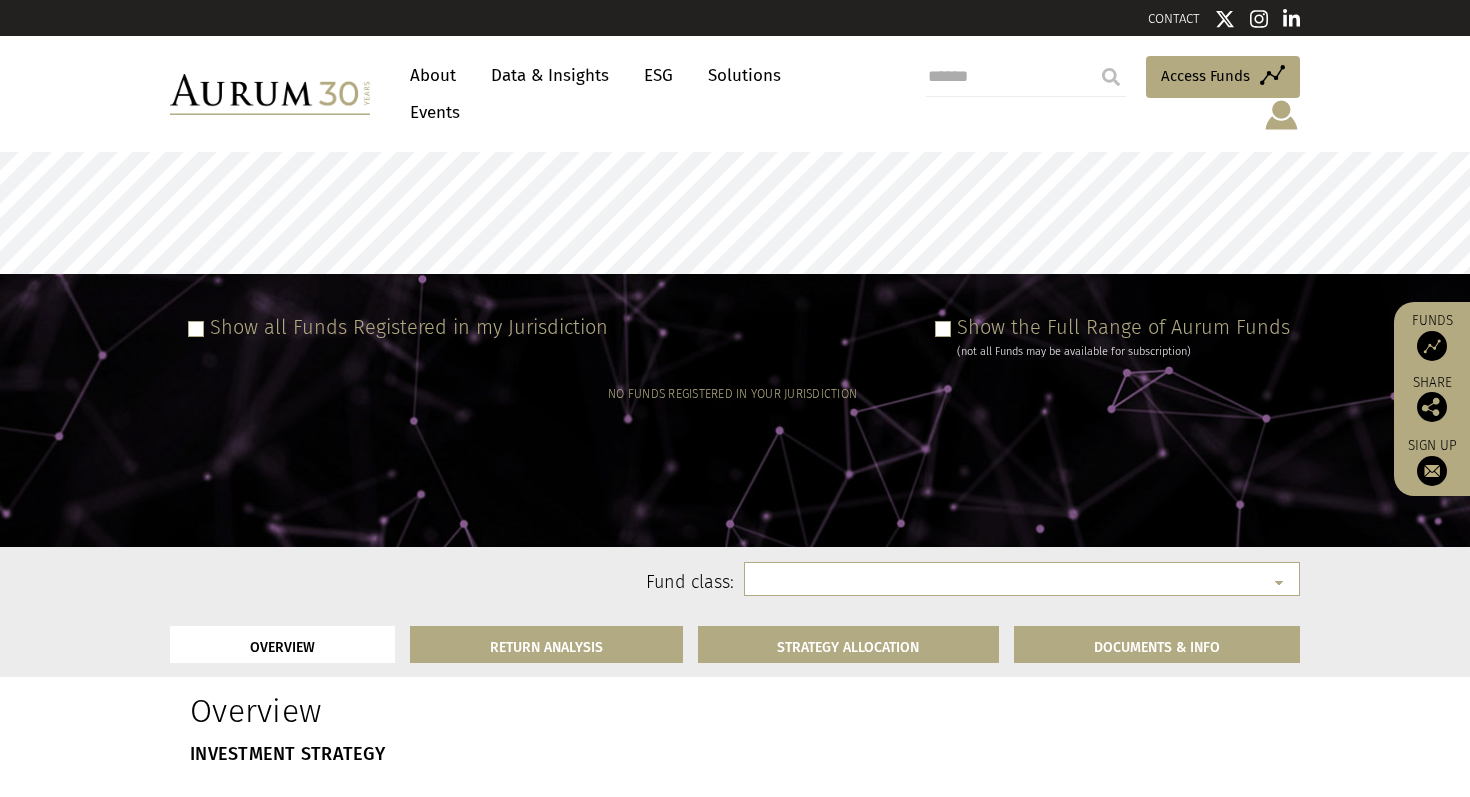 click on "Show all Funds Registered in my Jurisdiction" at bounding box center [409, 327] 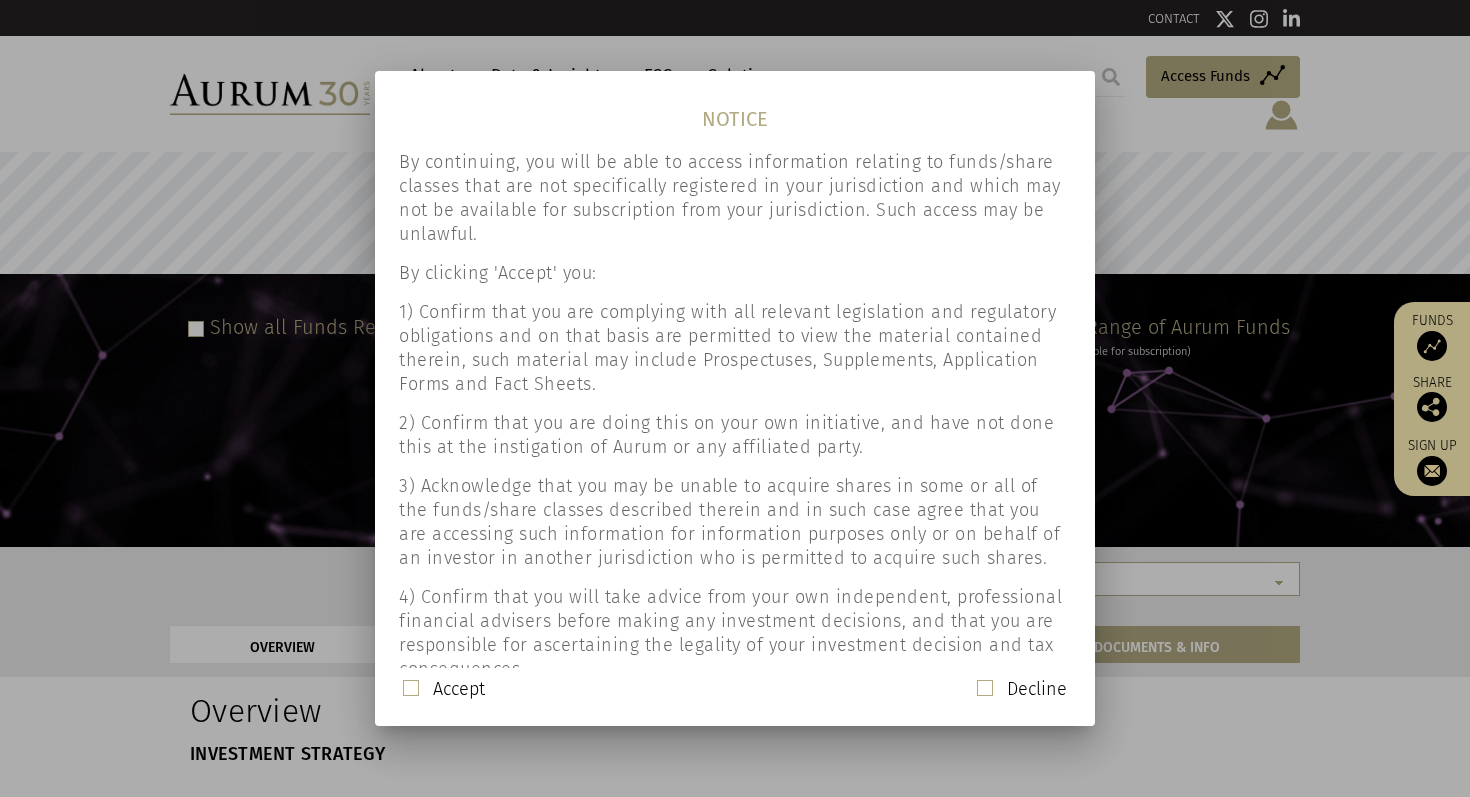 click on "Accept" at bounding box center [444, 690] 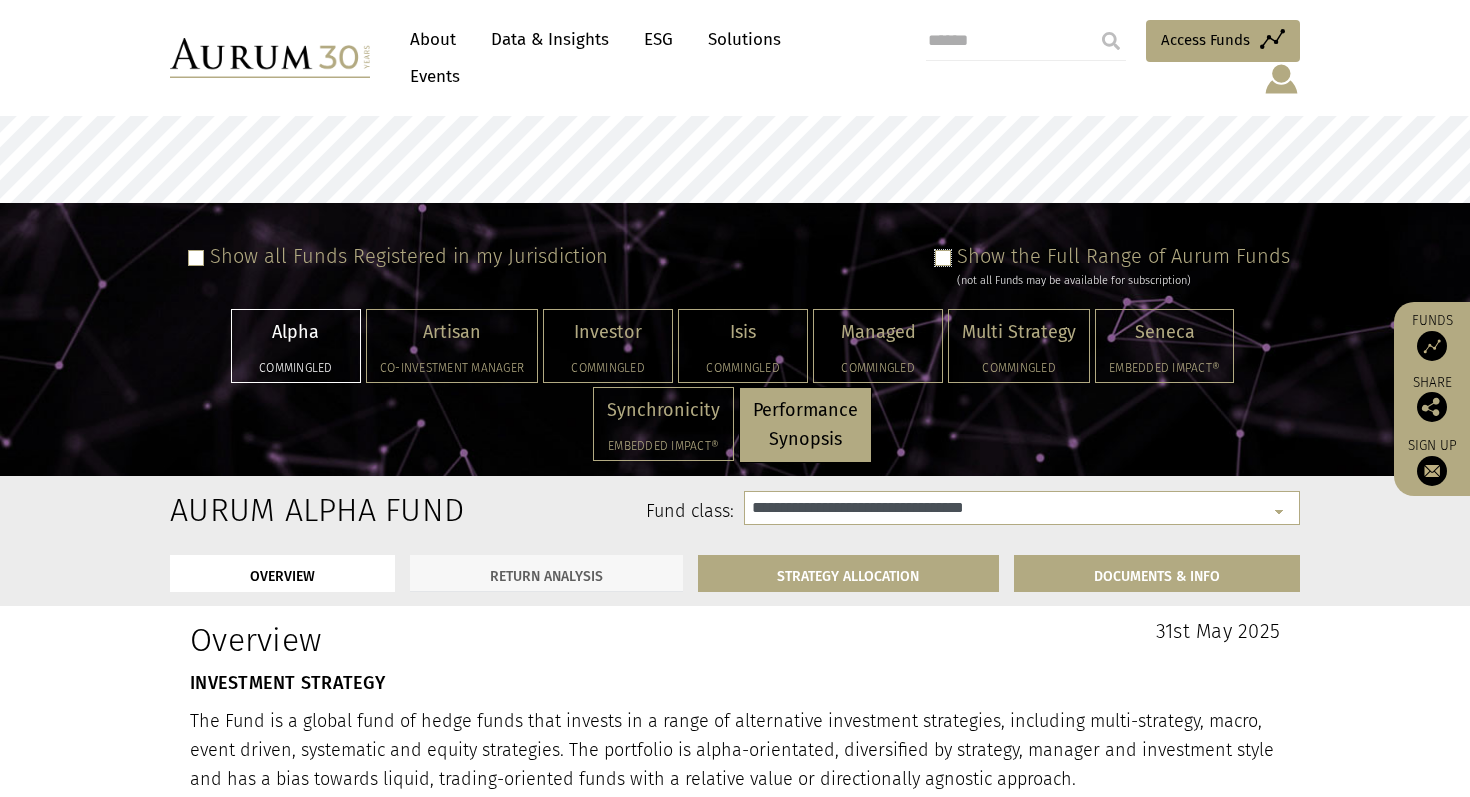 scroll, scrollTop: 69, scrollLeft: 0, axis: vertical 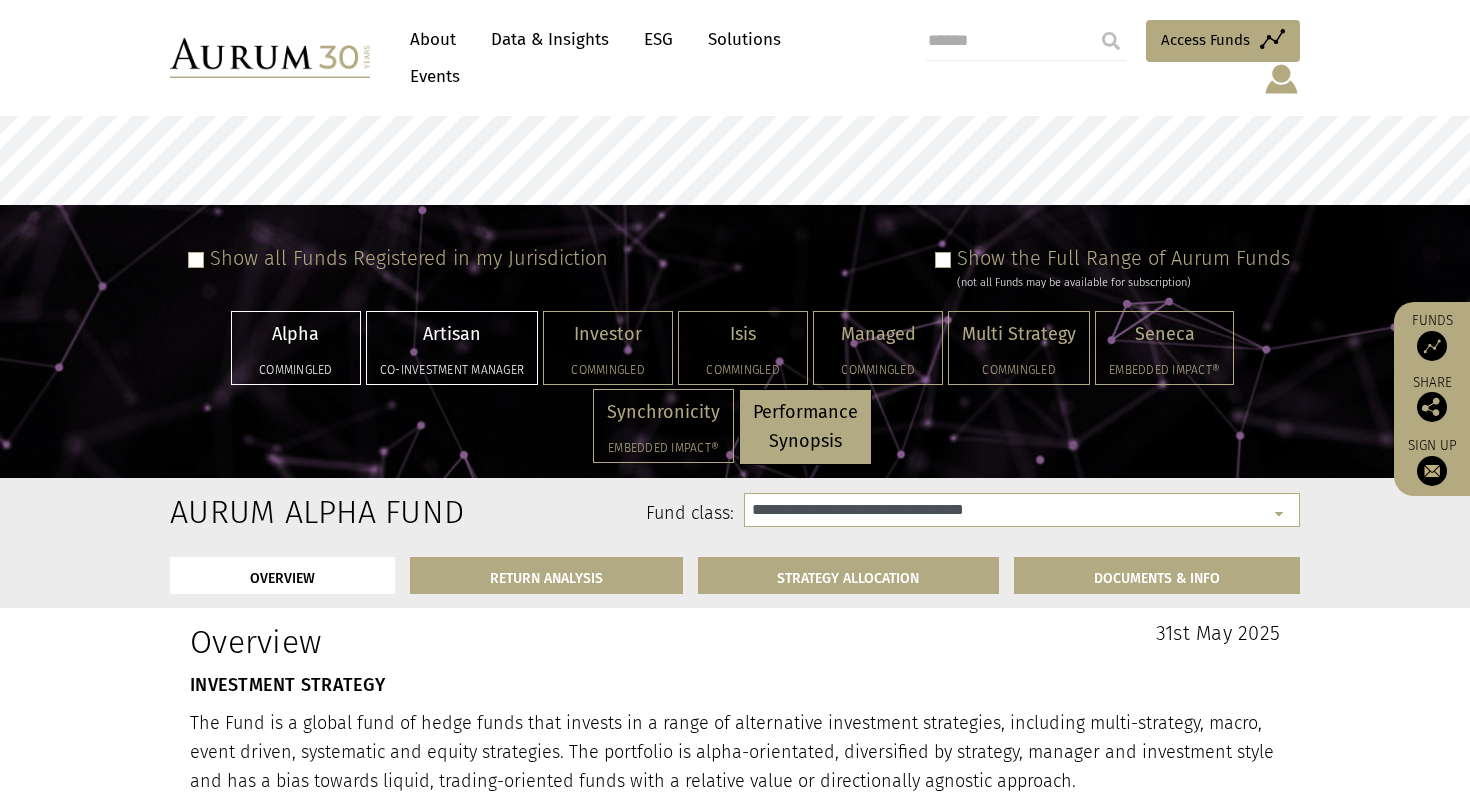click on "Artisan  Co-investment Manager" at bounding box center (296, 348) 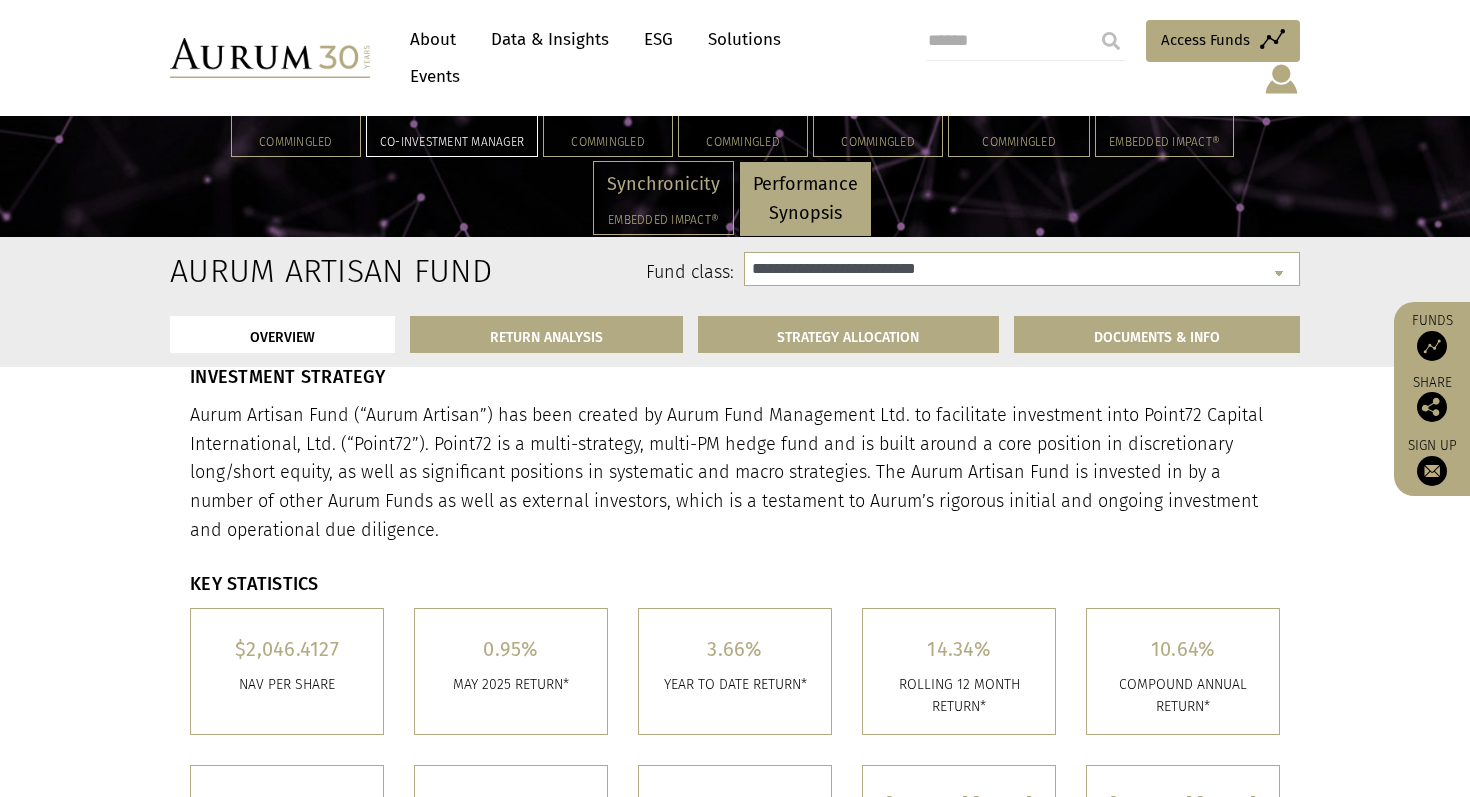 scroll, scrollTop: 337, scrollLeft: 0, axis: vertical 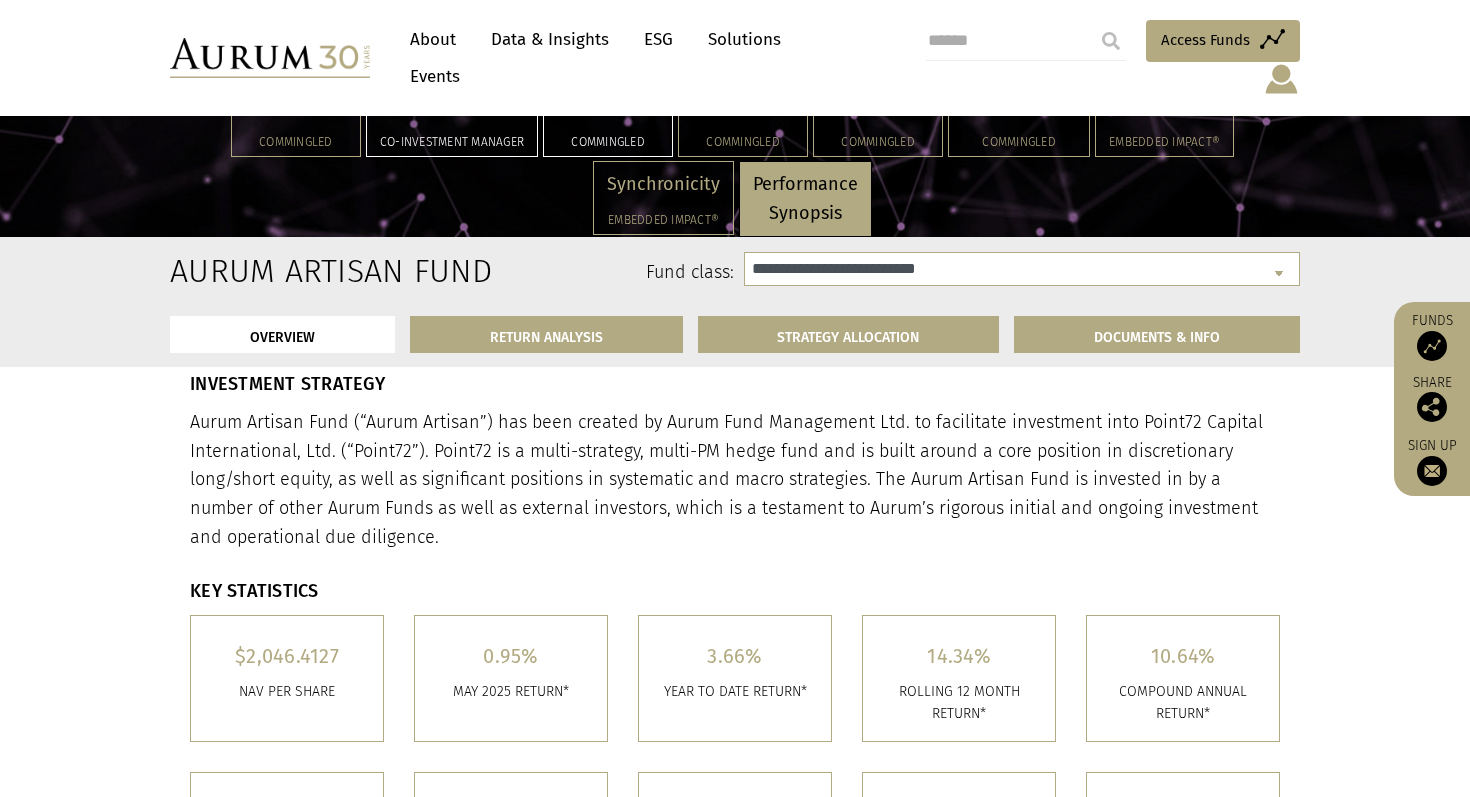 click on "Investor  Commingled" at bounding box center [296, 120] 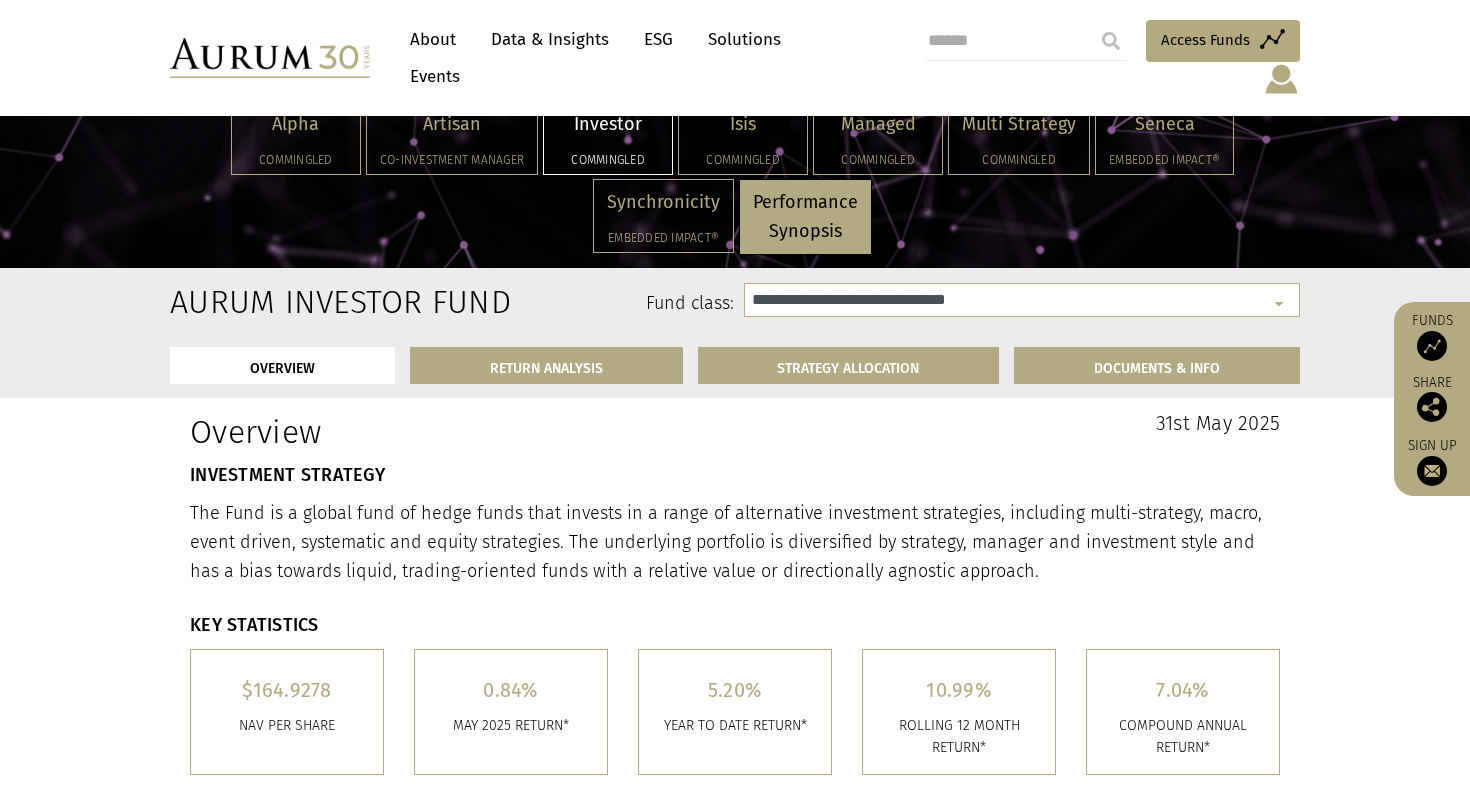 scroll, scrollTop: 236, scrollLeft: 0, axis: vertical 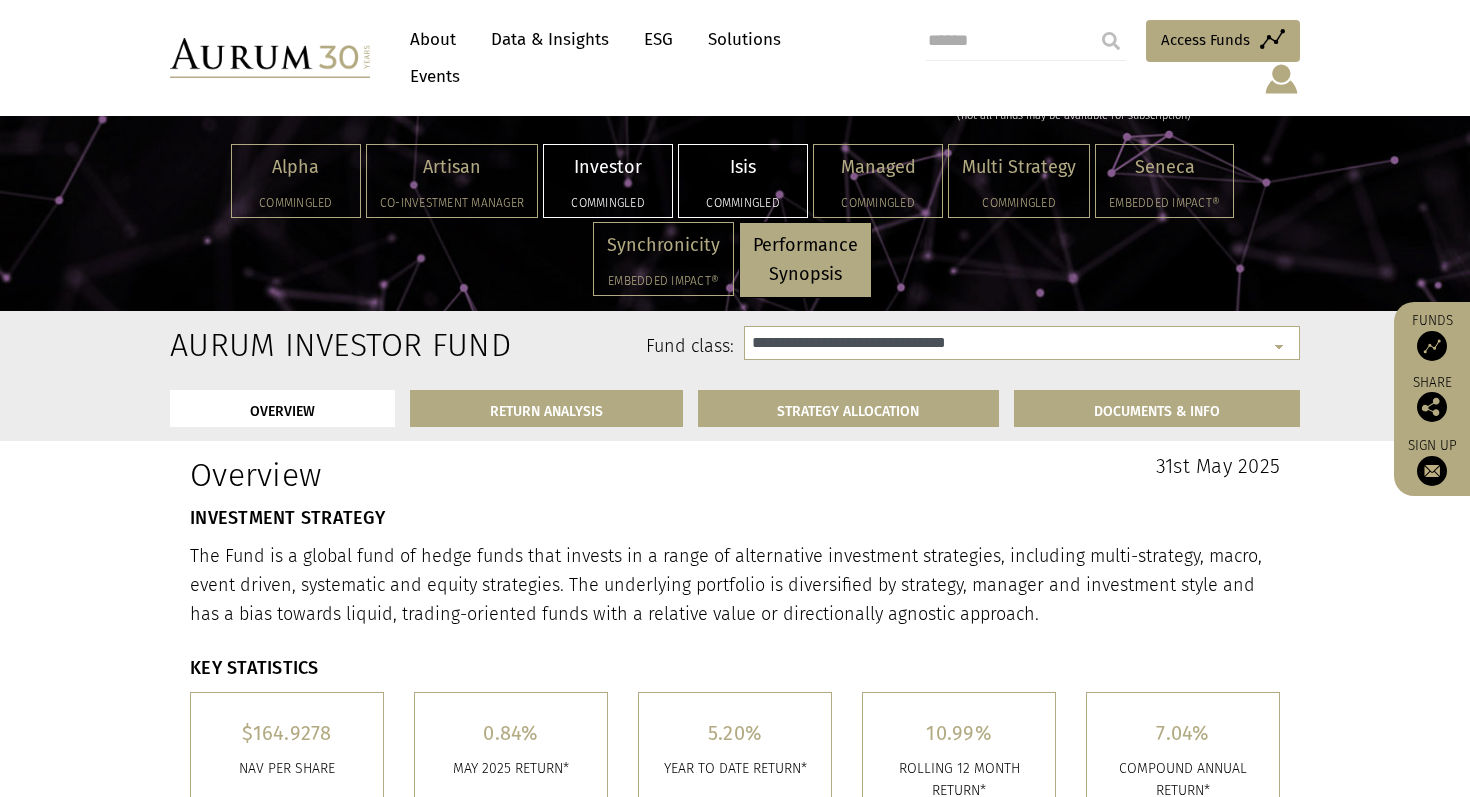 click on "Isis" at bounding box center [296, 167] 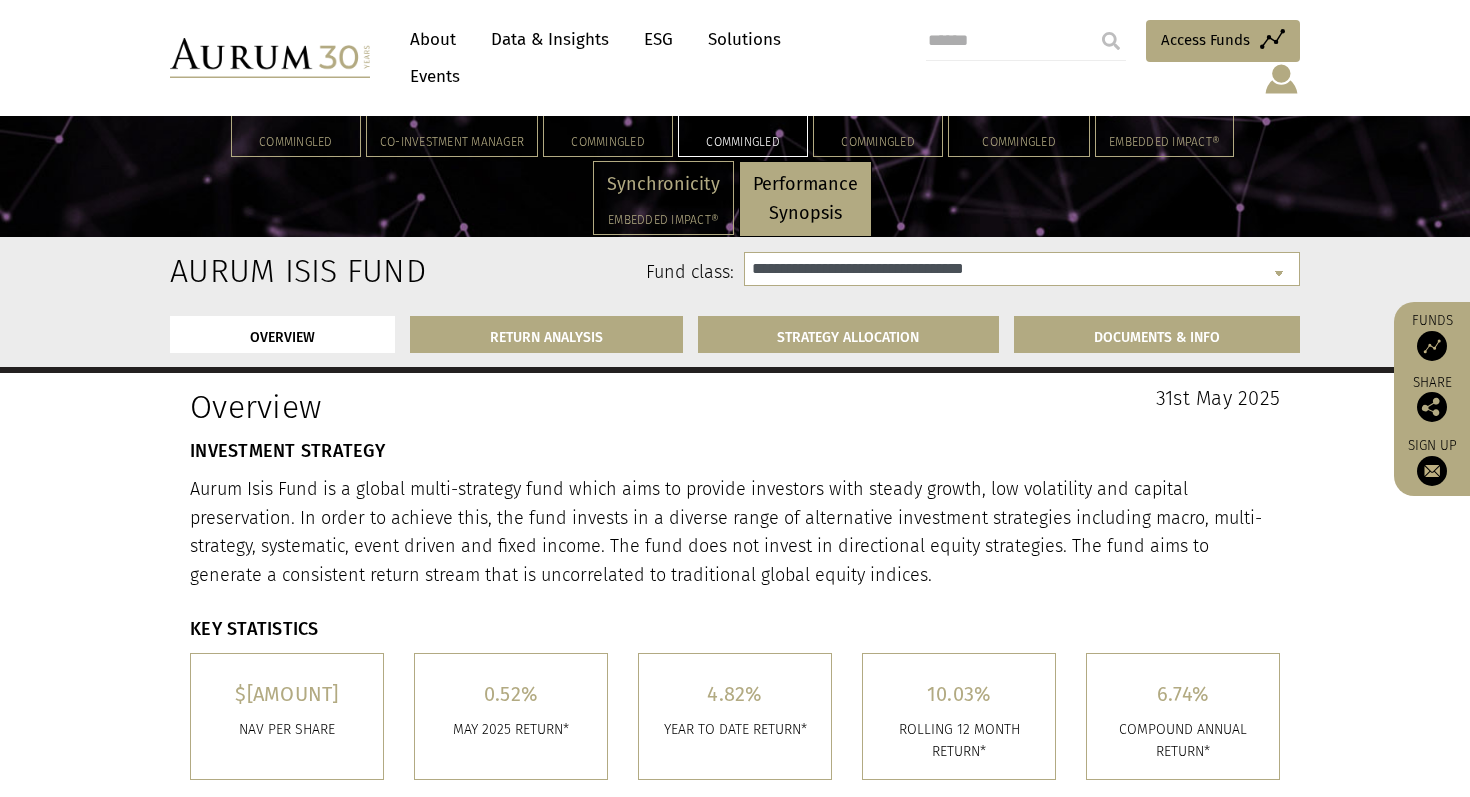 scroll, scrollTop: 284, scrollLeft: 0, axis: vertical 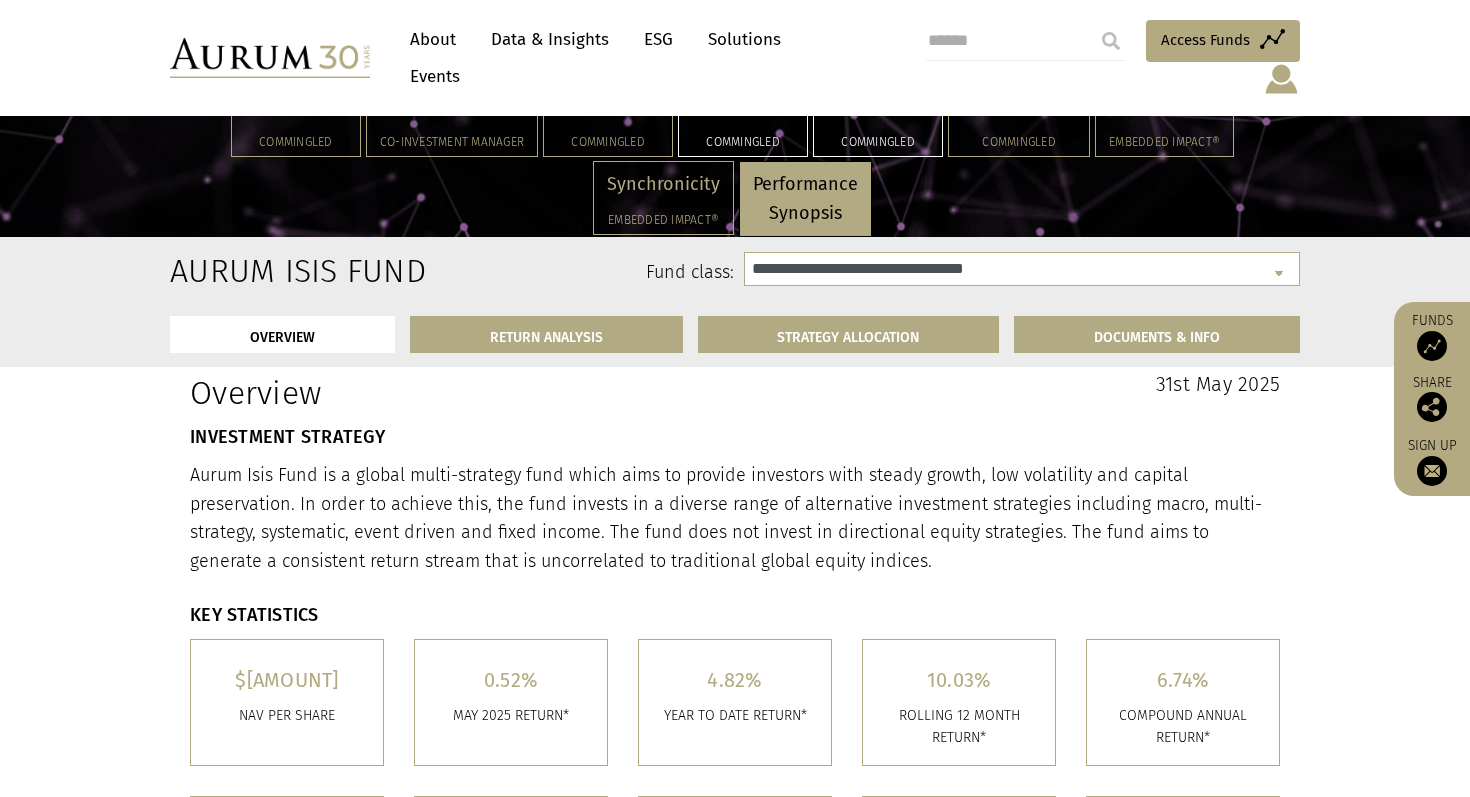 click on "Managed" at bounding box center [296, 106] 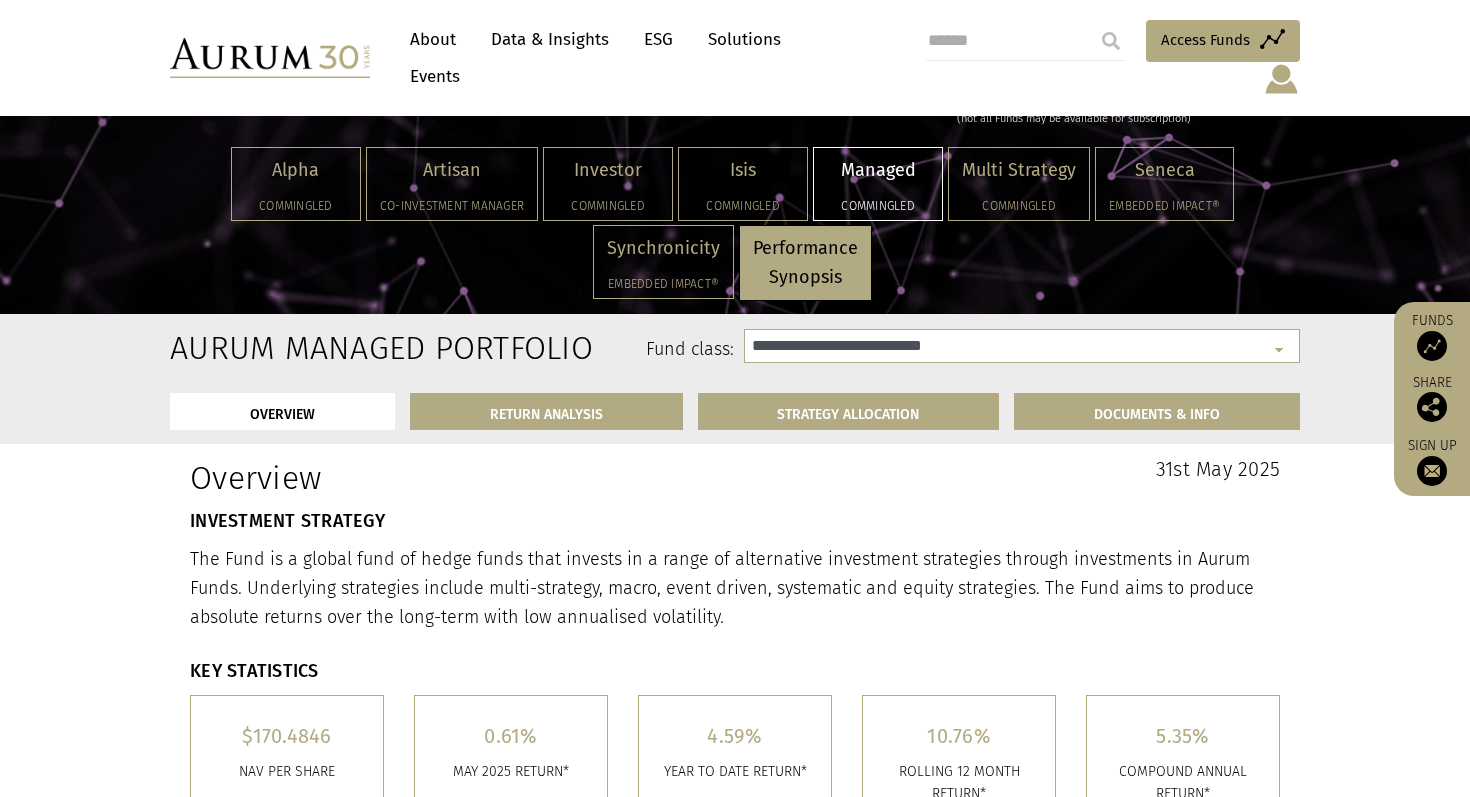 scroll, scrollTop: 232, scrollLeft: 0, axis: vertical 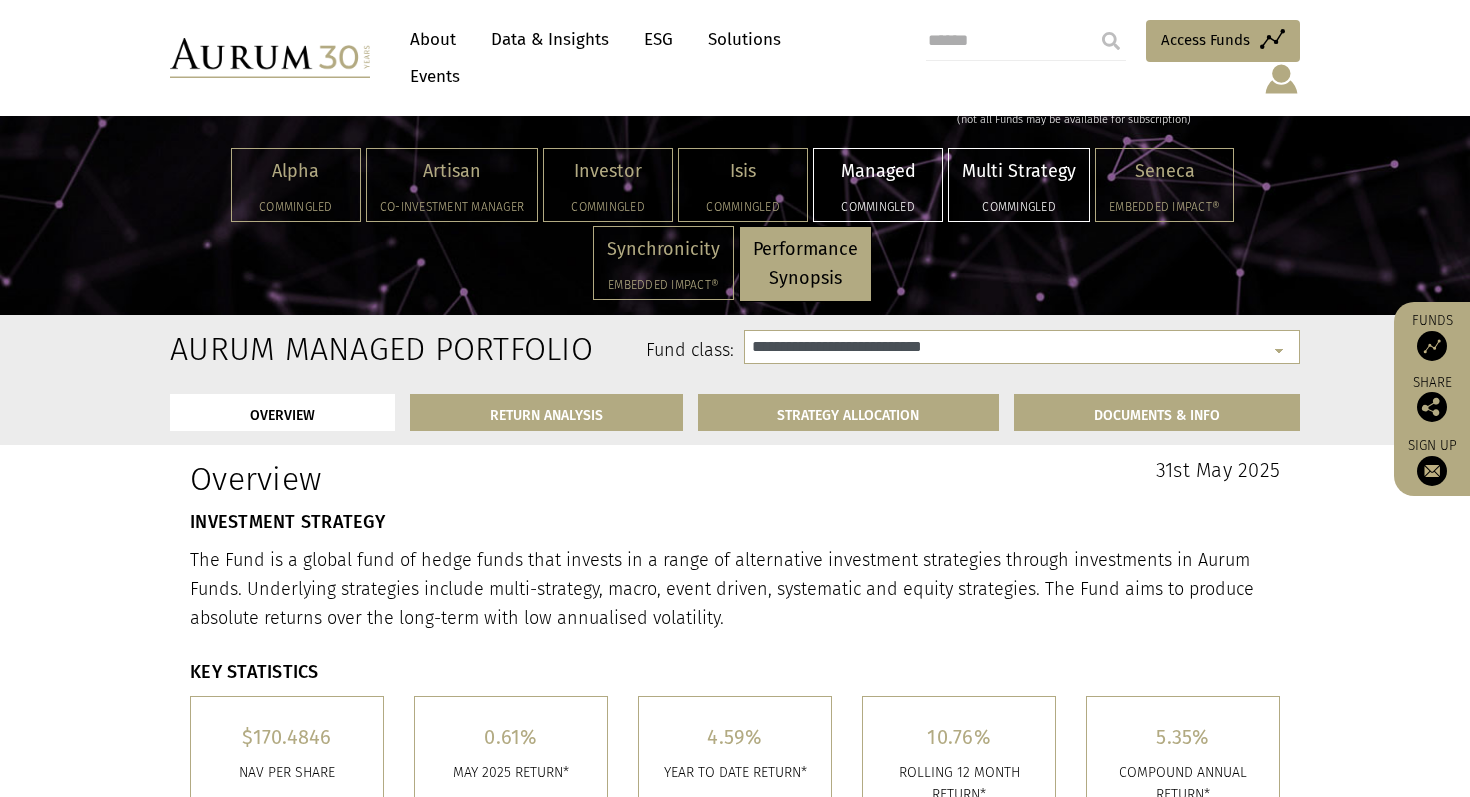 click on "Commingled" at bounding box center [296, 207] 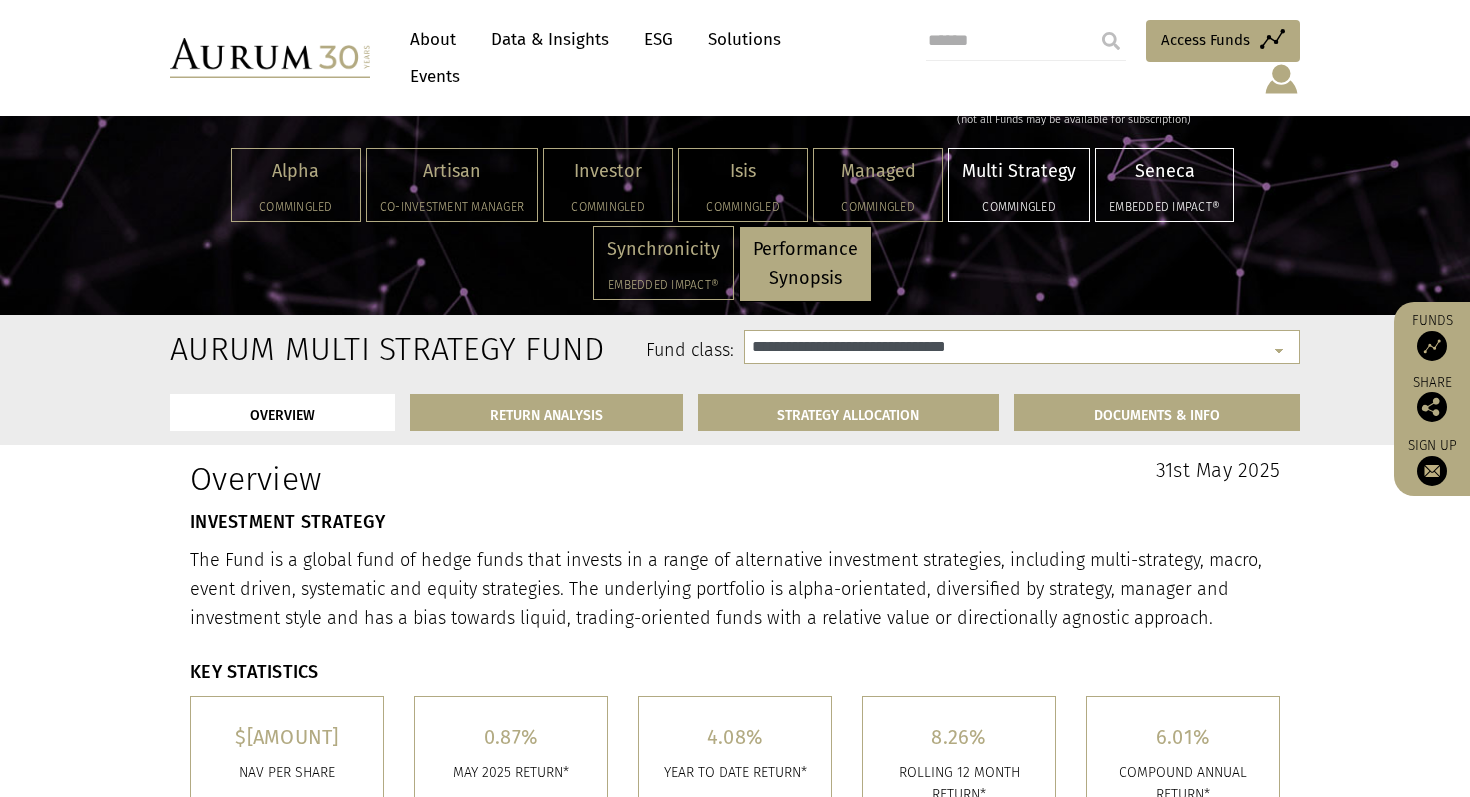 click on "Seneca  Embedded Impact®" at bounding box center [296, 185] 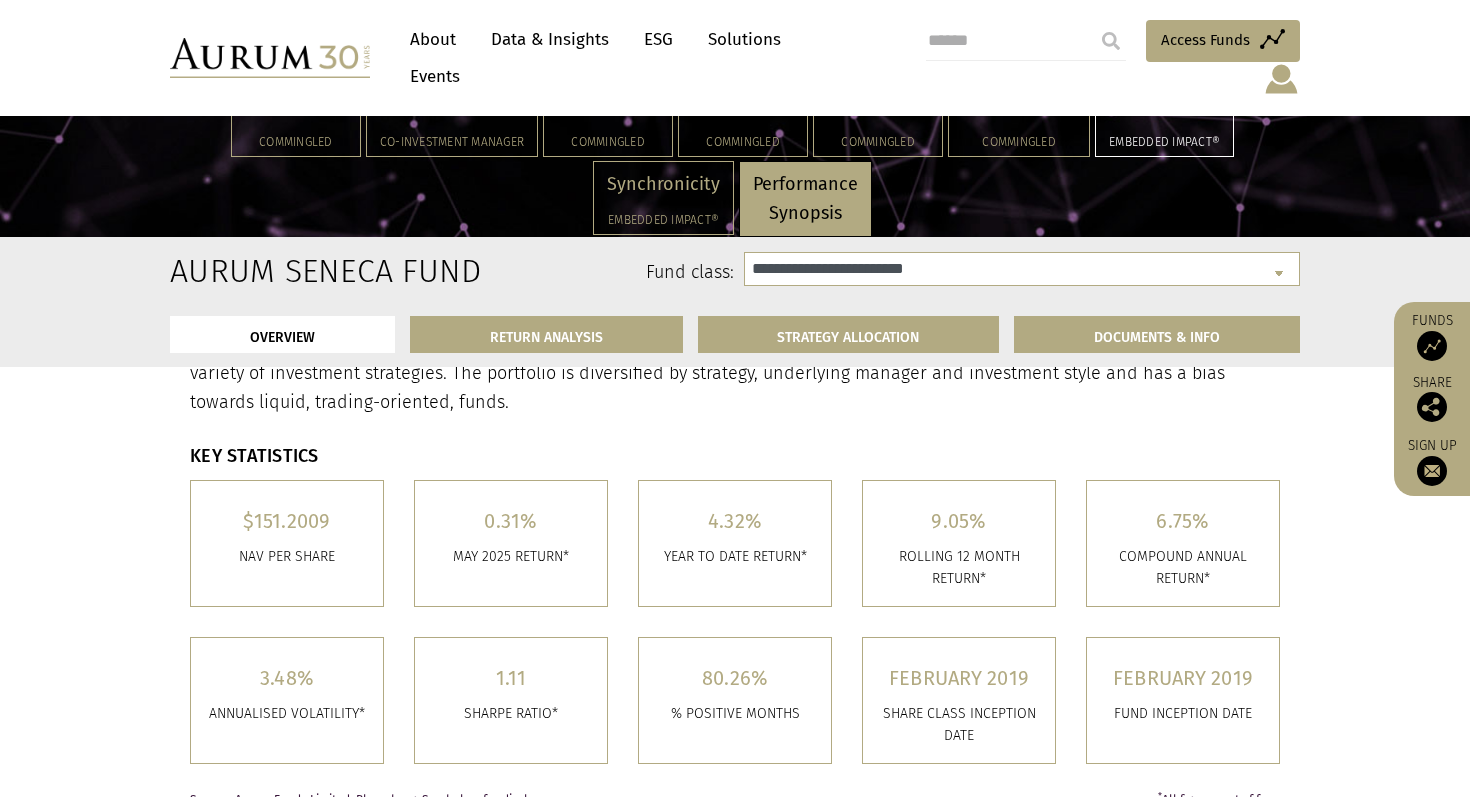 scroll, scrollTop: 589, scrollLeft: 0, axis: vertical 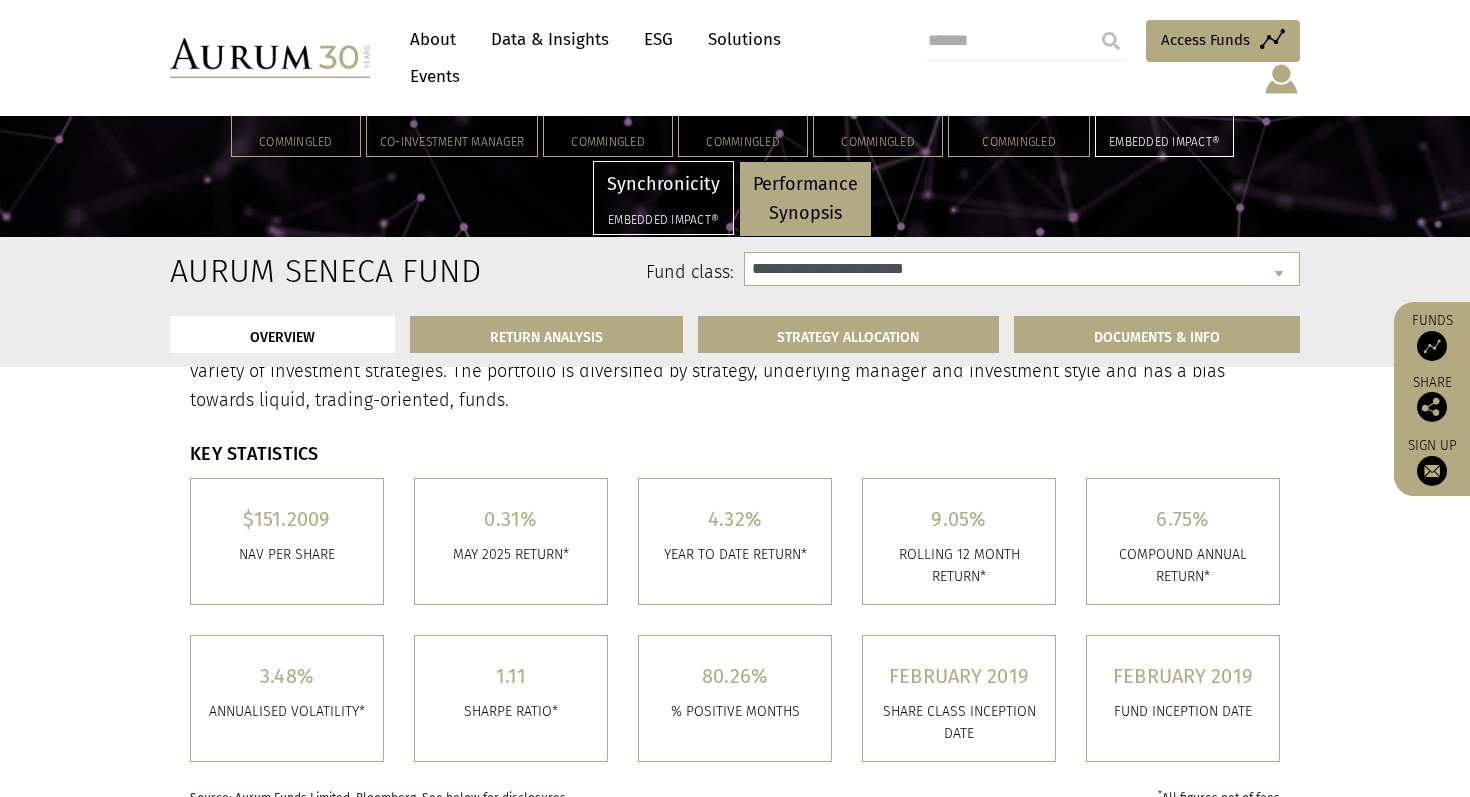 click on "Embedded Impact®" at bounding box center (296, 142) 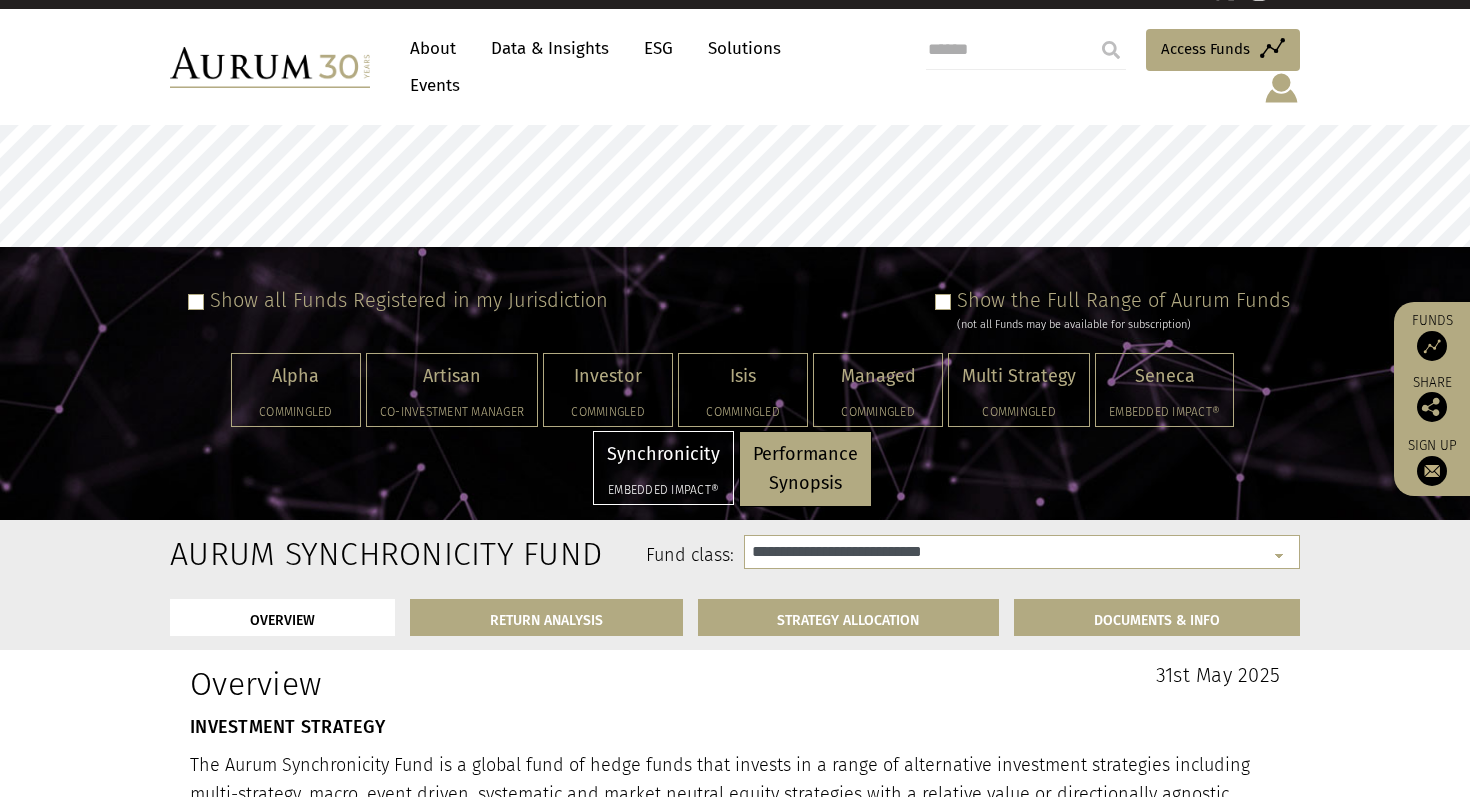 scroll, scrollTop: 29, scrollLeft: 0, axis: vertical 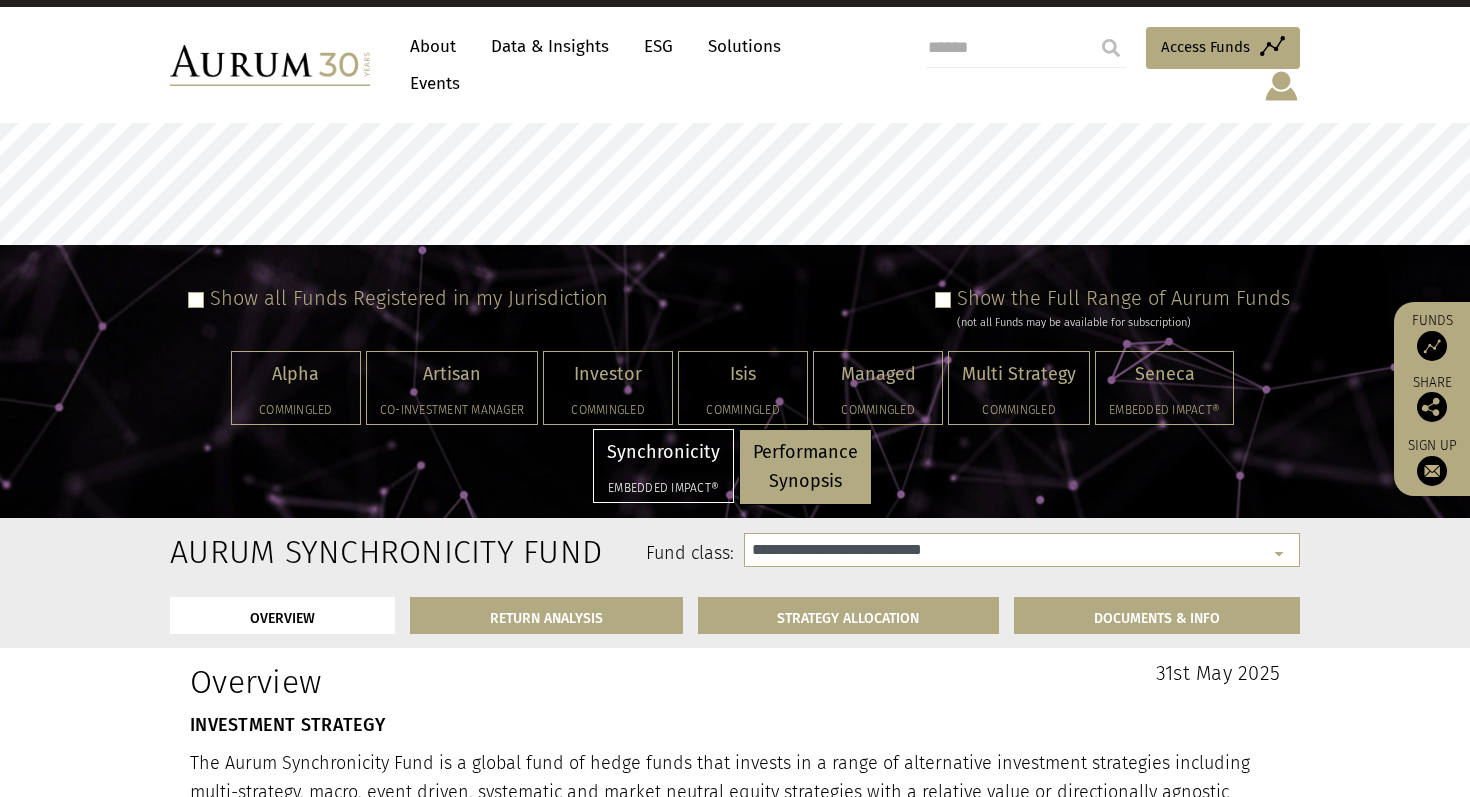 click on "Performance Synopsis" at bounding box center [296, 374] 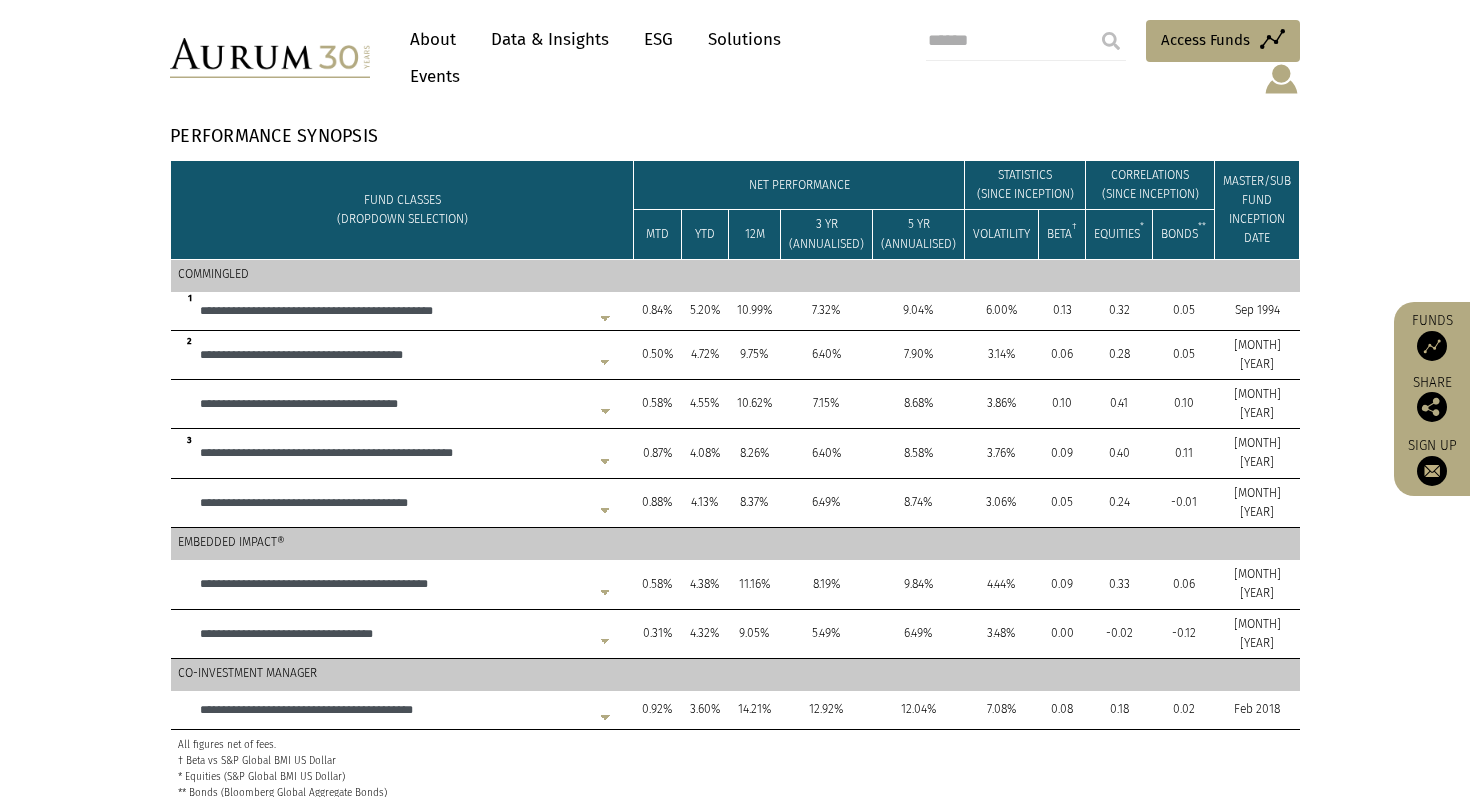 scroll, scrollTop: 566, scrollLeft: 0, axis: vertical 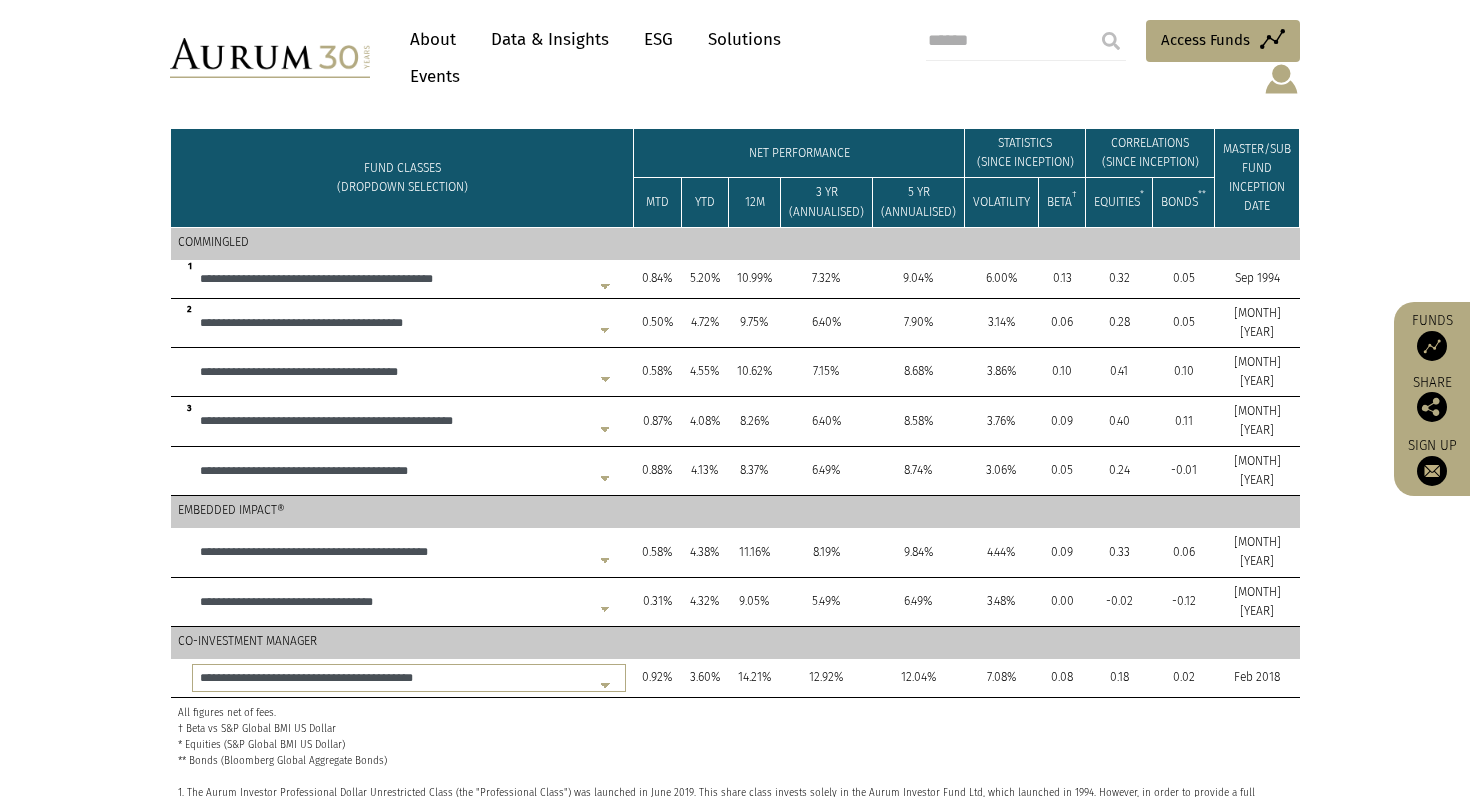 click on "**********" at bounding box center [409, 279] 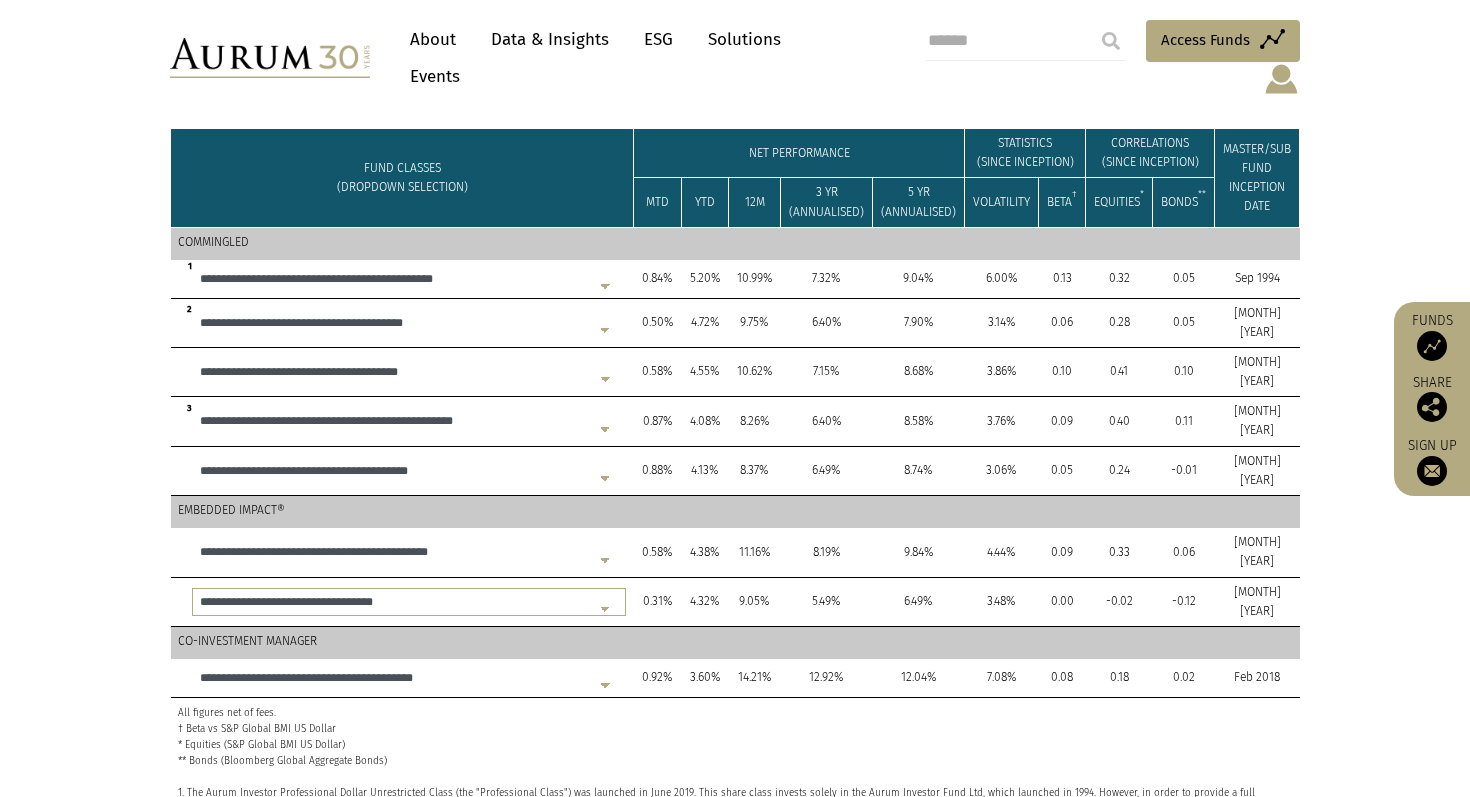 click on "**********" at bounding box center (409, 279) 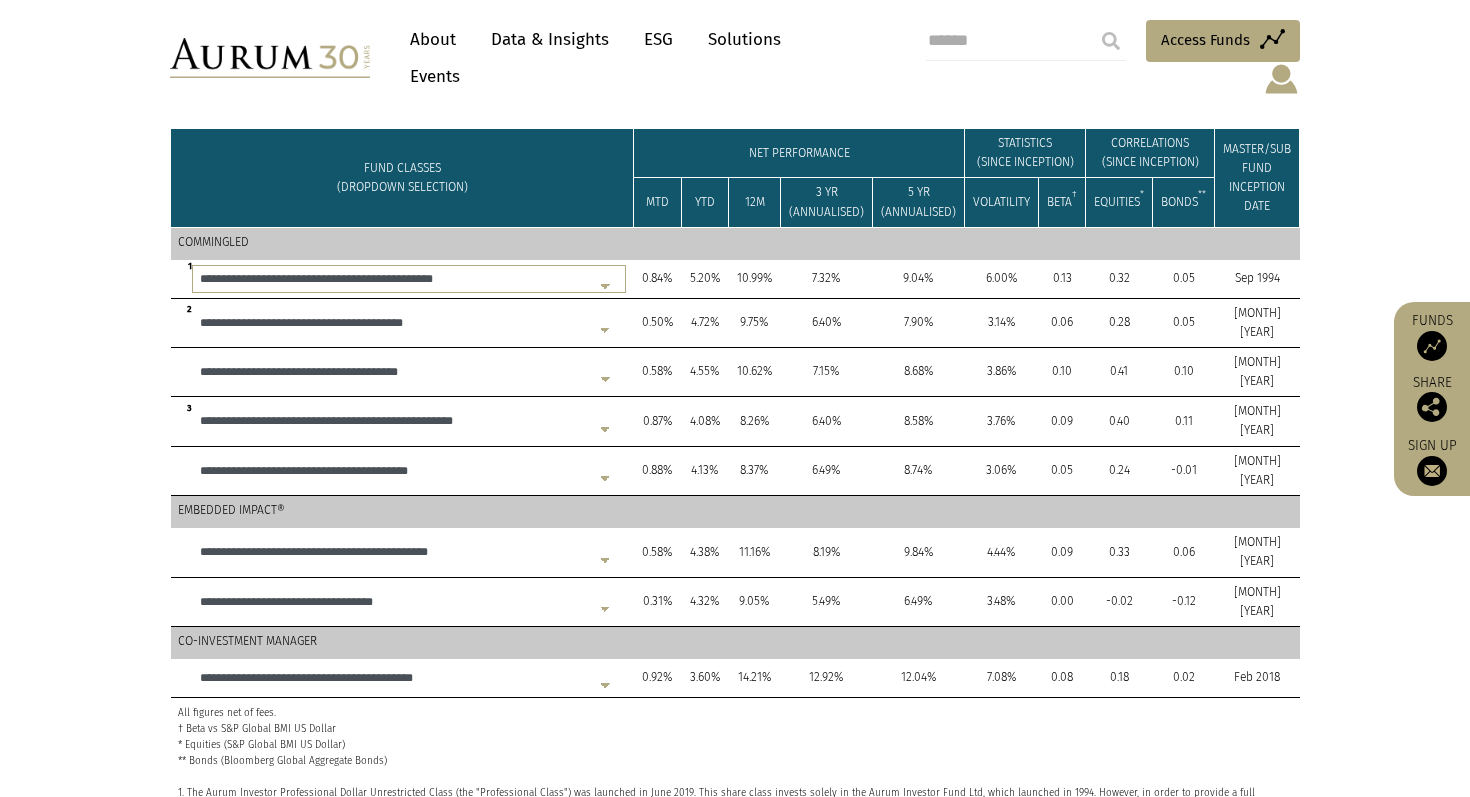 click on "**********" at bounding box center (409, 279) 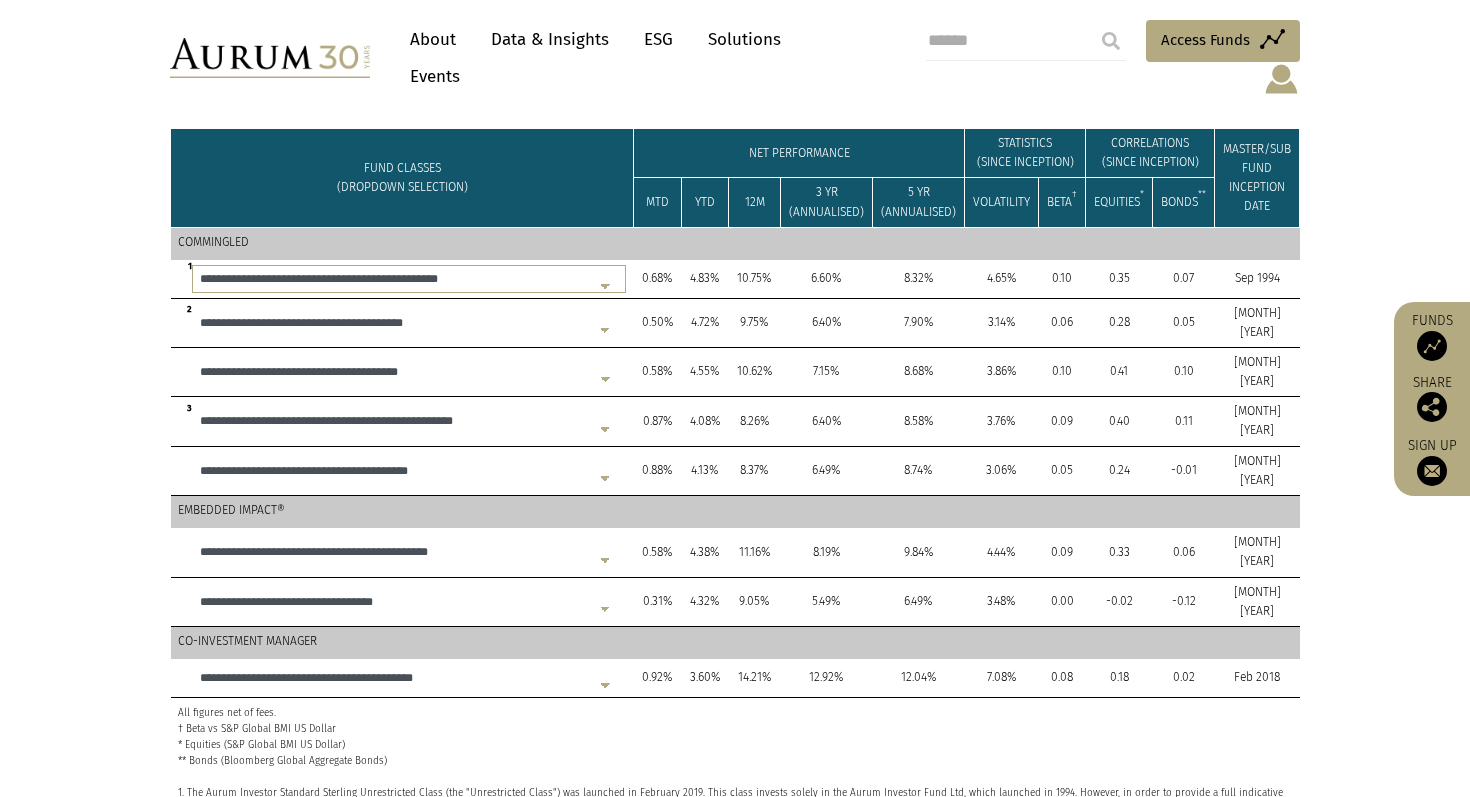 click on "**********" at bounding box center (409, 279) 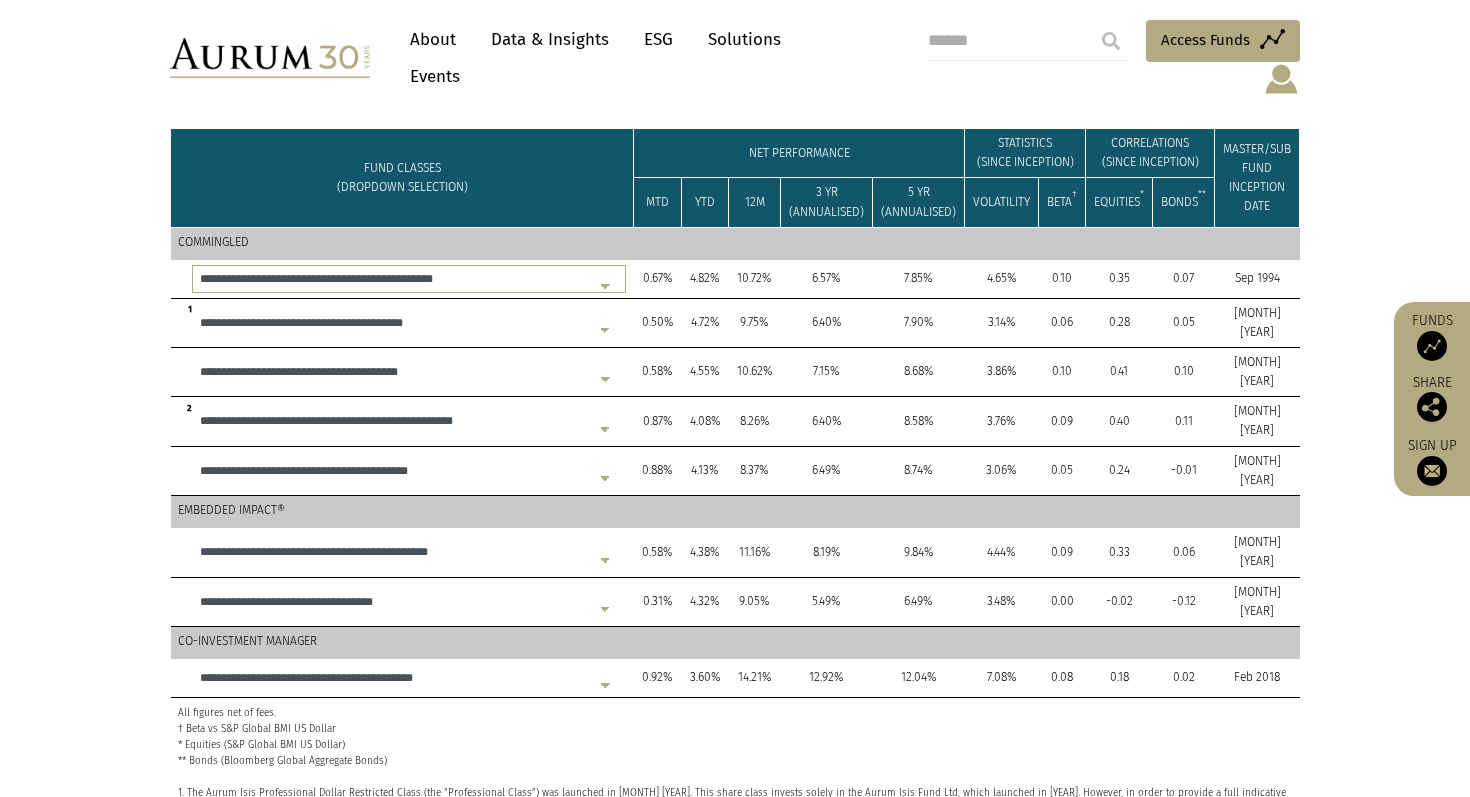 click on "**********" at bounding box center [409, 279] 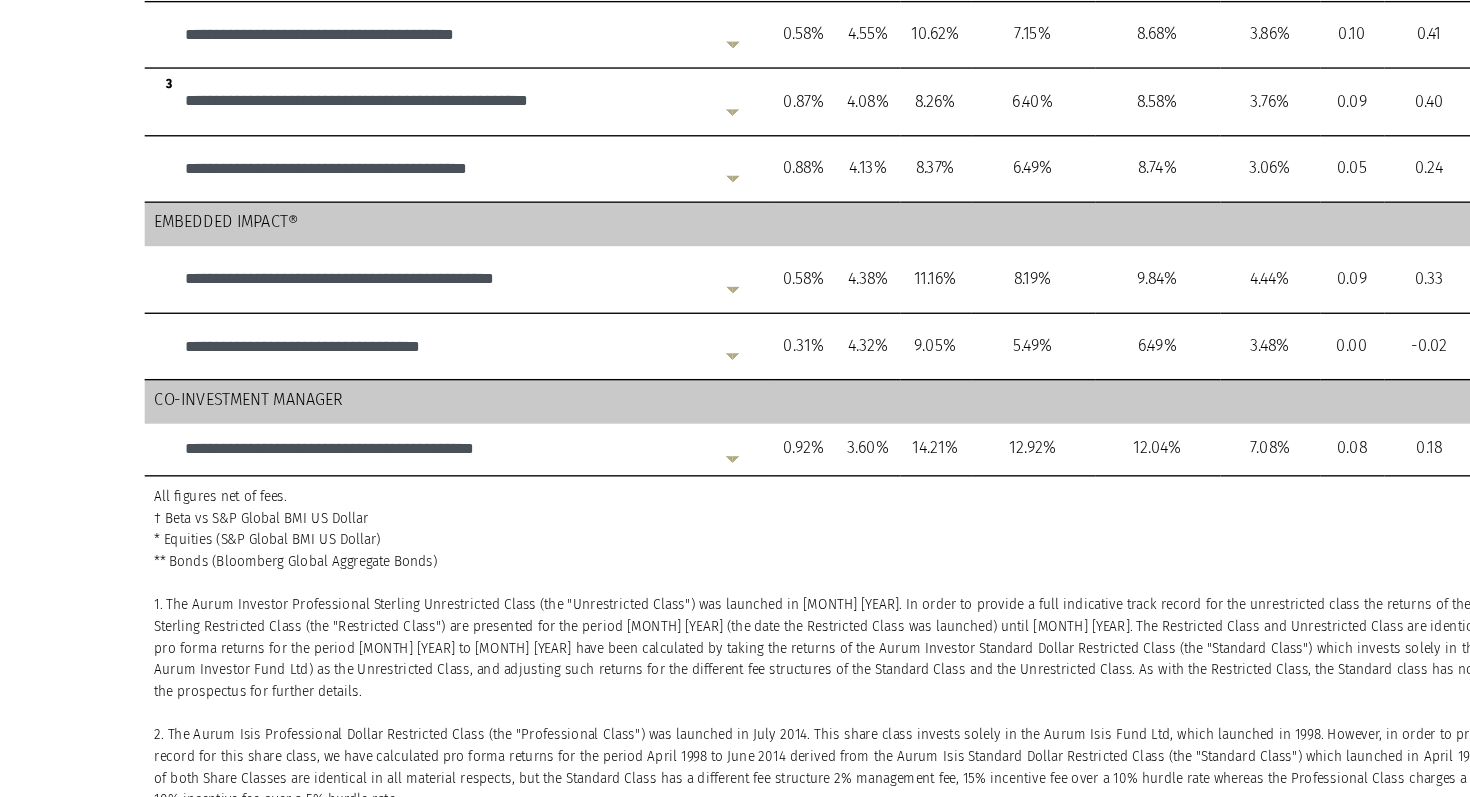 scroll, scrollTop: 708, scrollLeft: 0, axis: vertical 